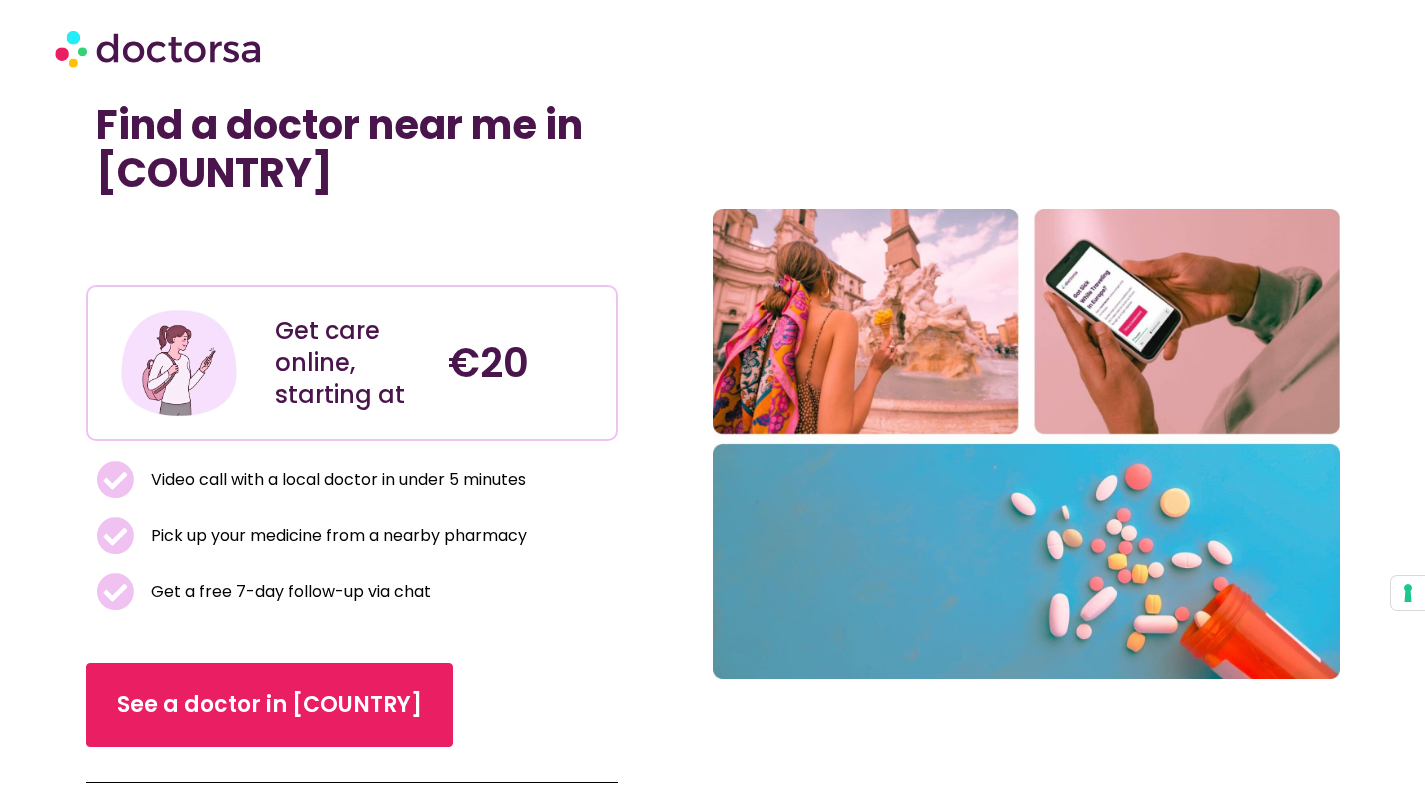 scroll, scrollTop: 140, scrollLeft: 0, axis: vertical 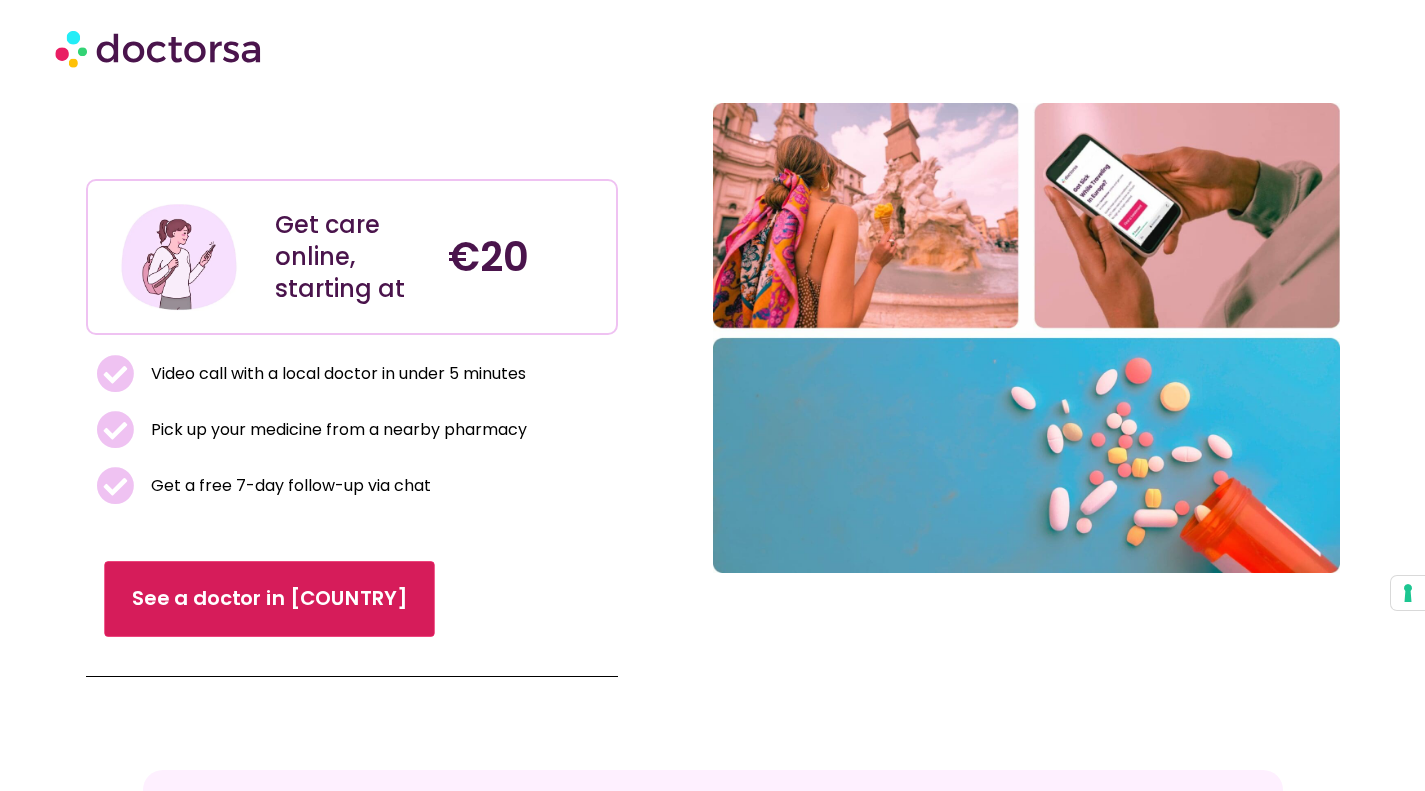 click on "See a doctor in [COUNTRY]" at bounding box center [269, 598] 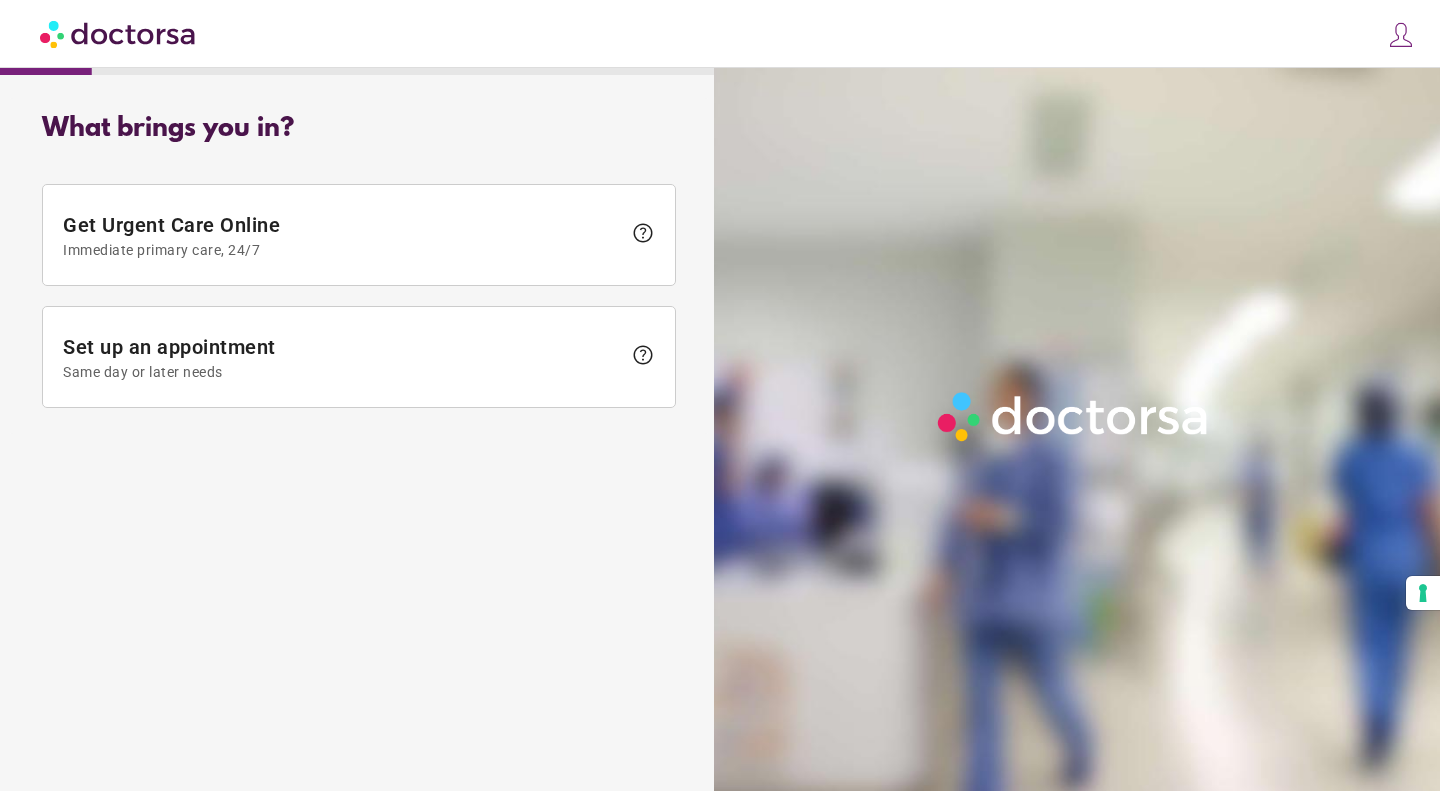 scroll, scrollTop: 0, scrollLeft: 0, axis: both 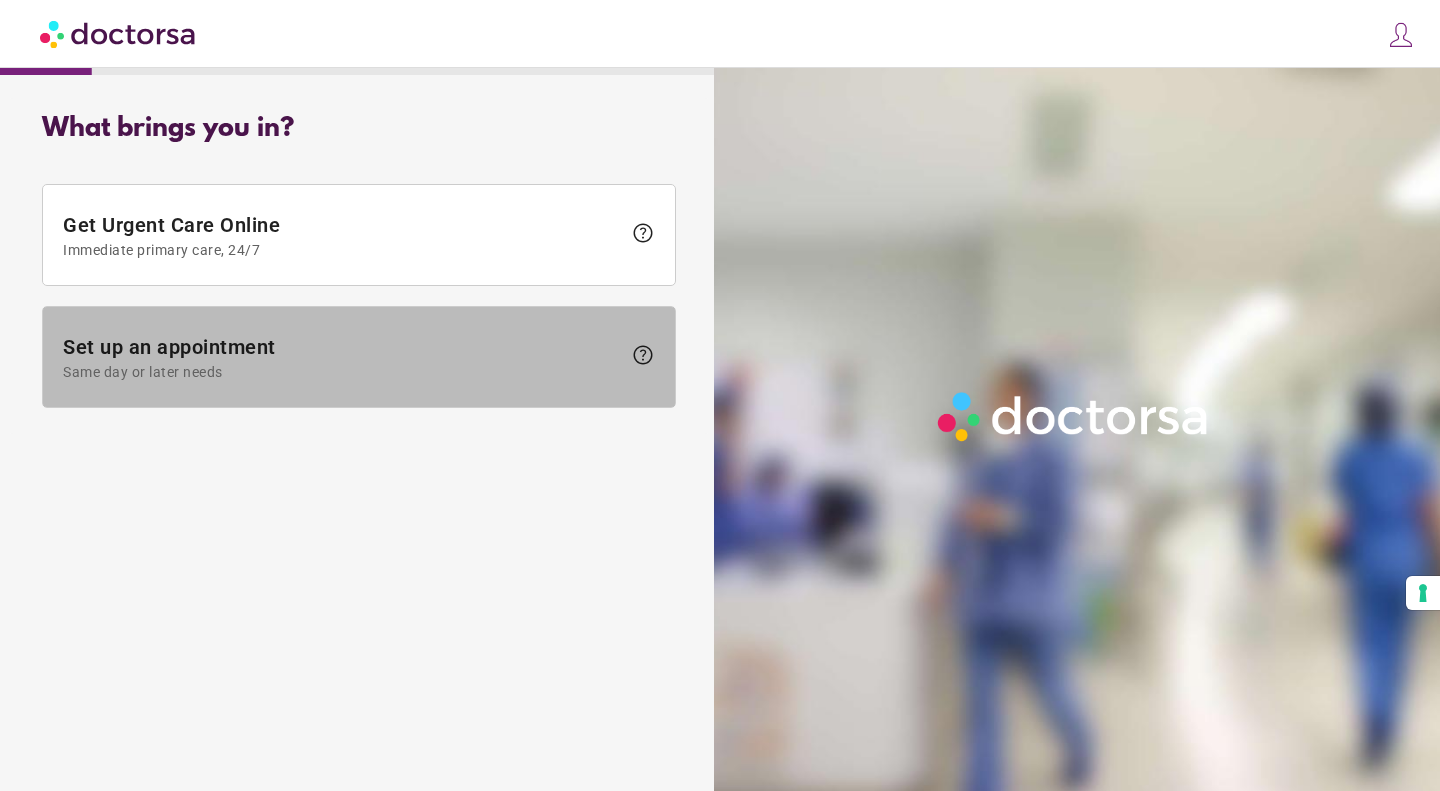 click on "Same day or later needs" at bounding box center [342, 372] 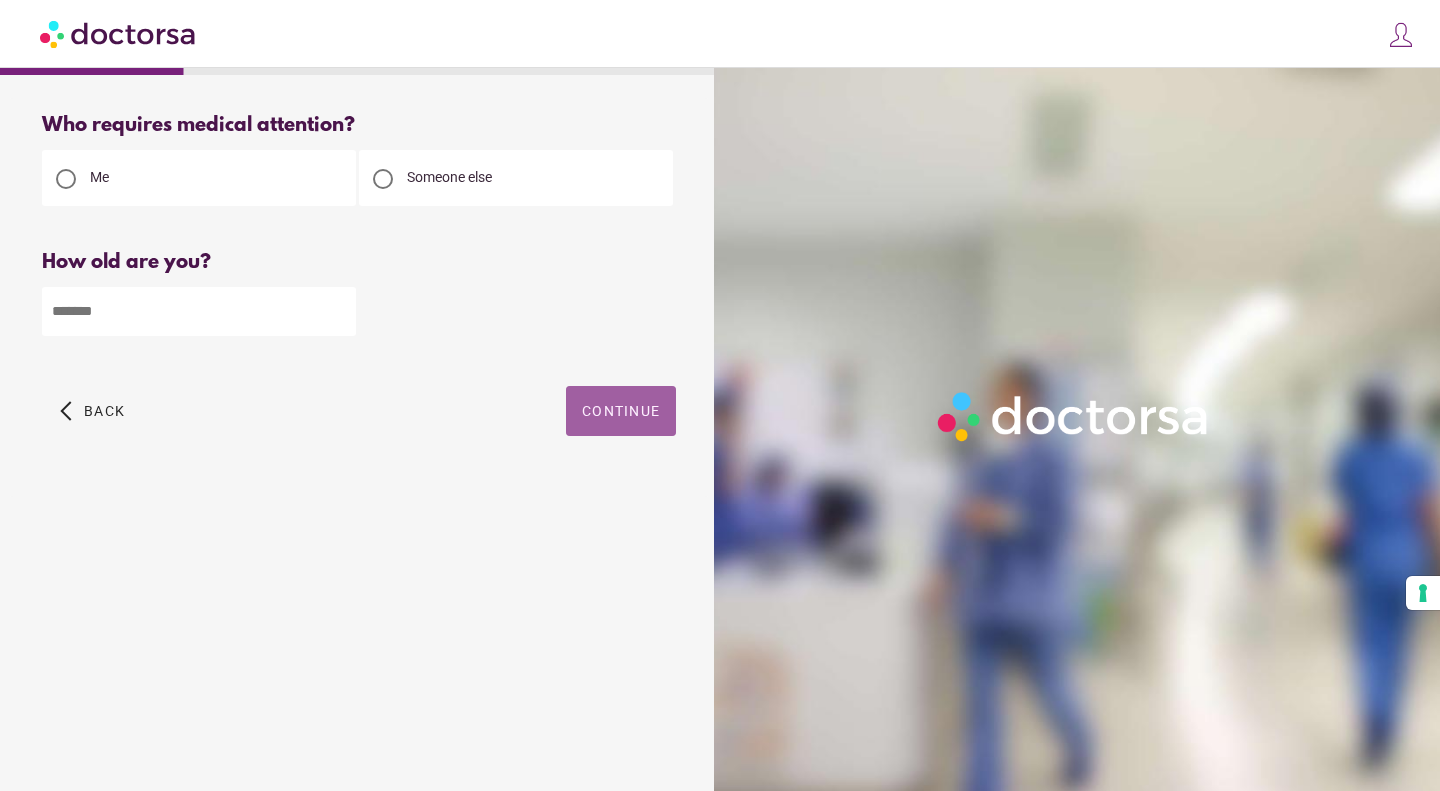 click at bounding box center [621, 411] 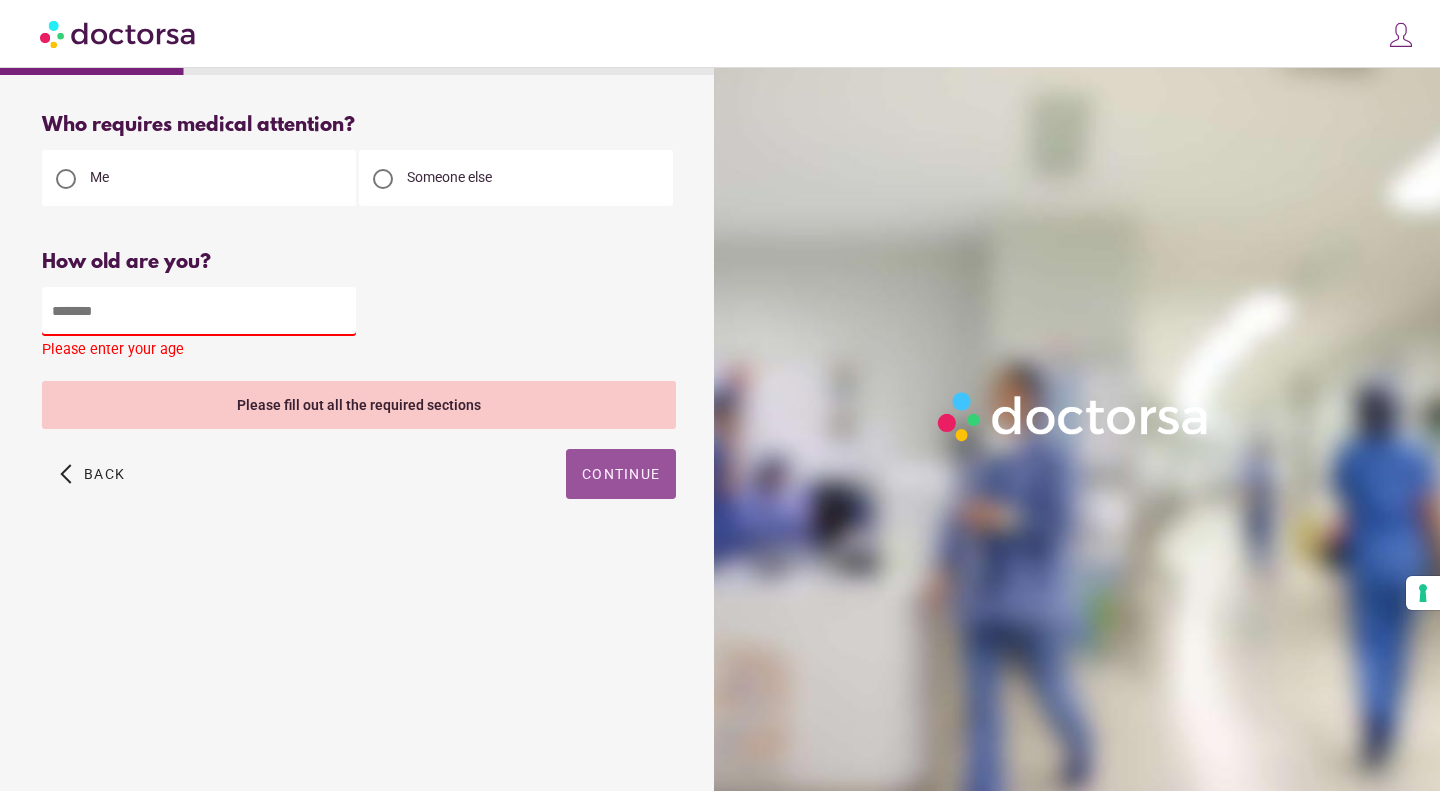 click at bounding box center (199, 311) 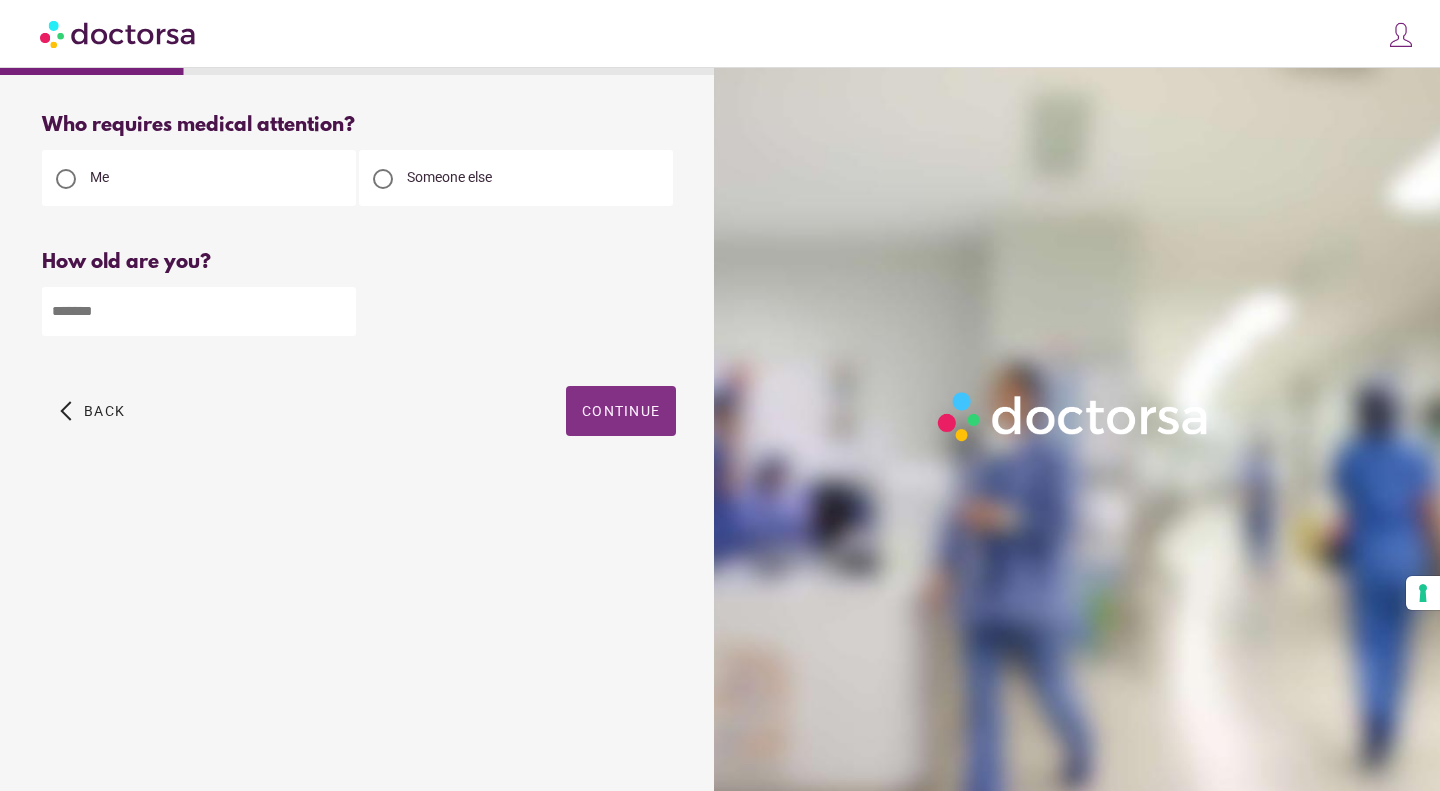 type on "**" 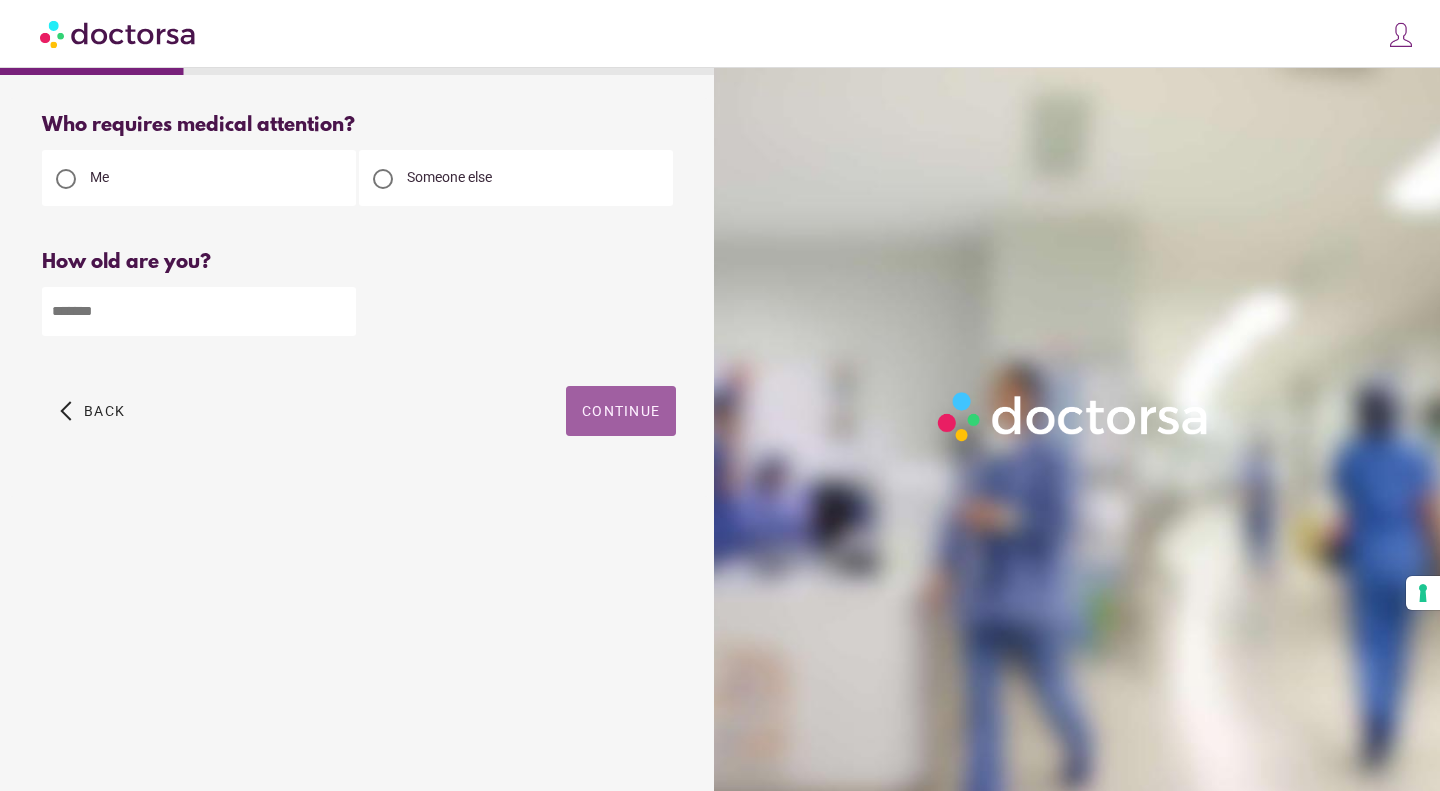 click on "Continue" at bounding box center (621, 411) 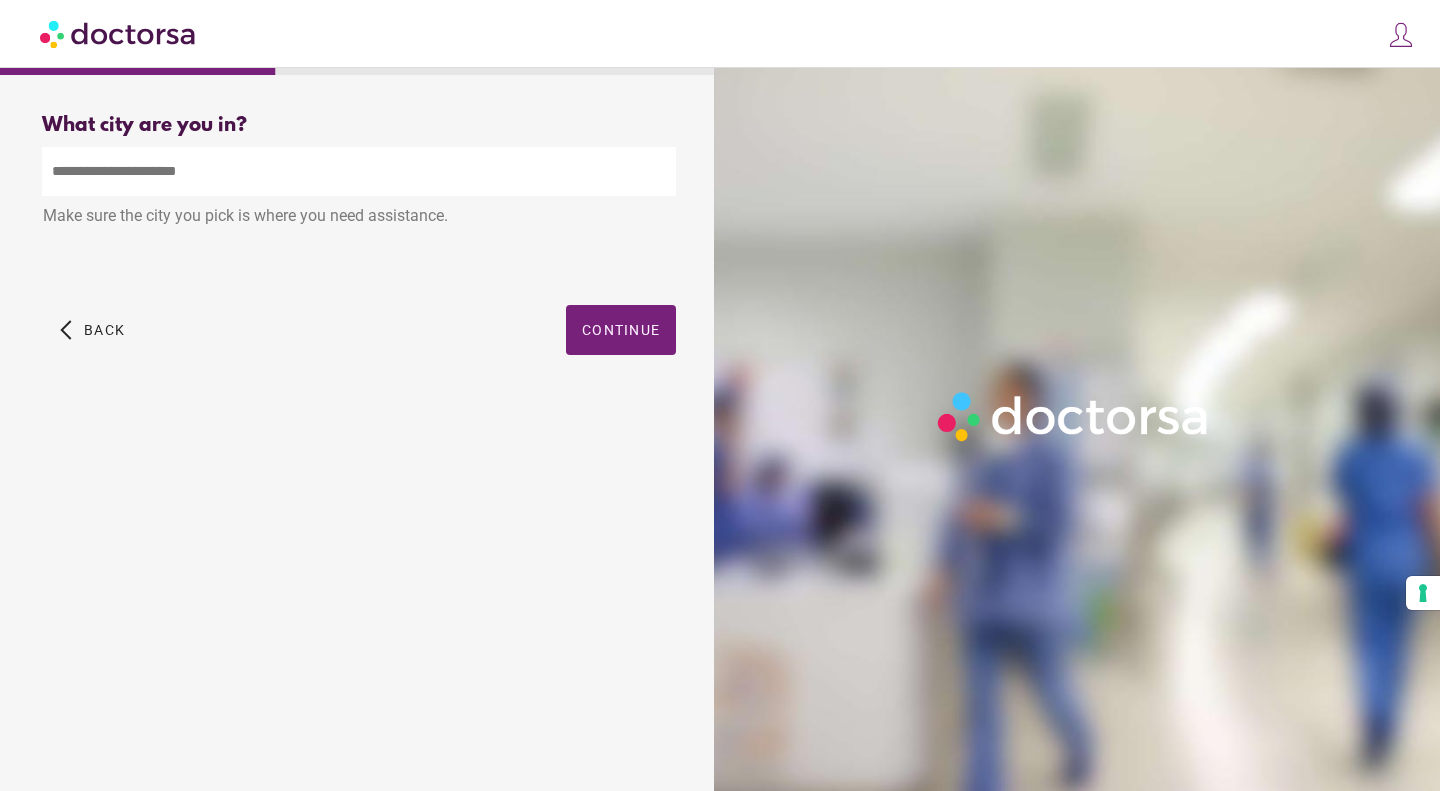 click at bounding box center [359, 171] 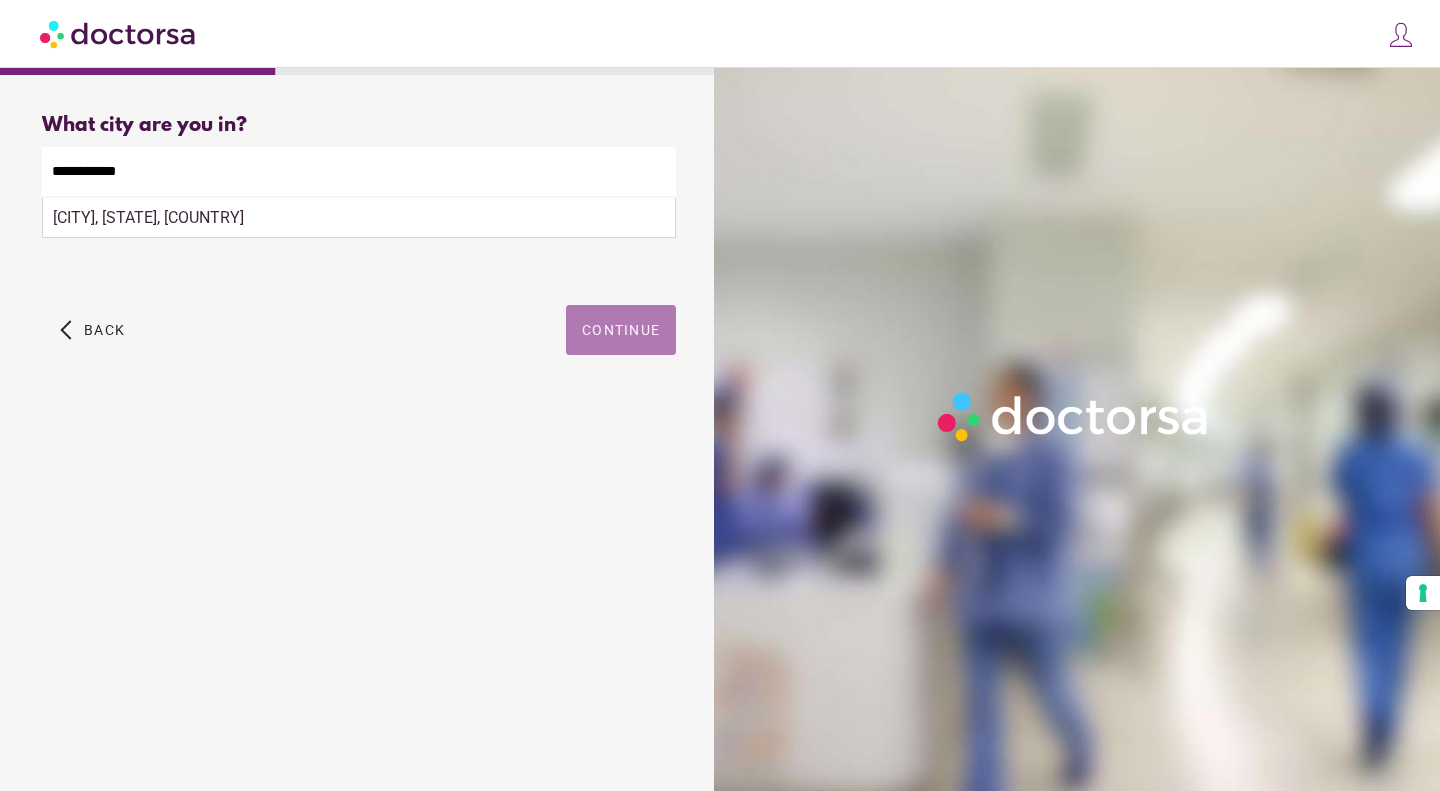 click at bounding box center (621, 330) 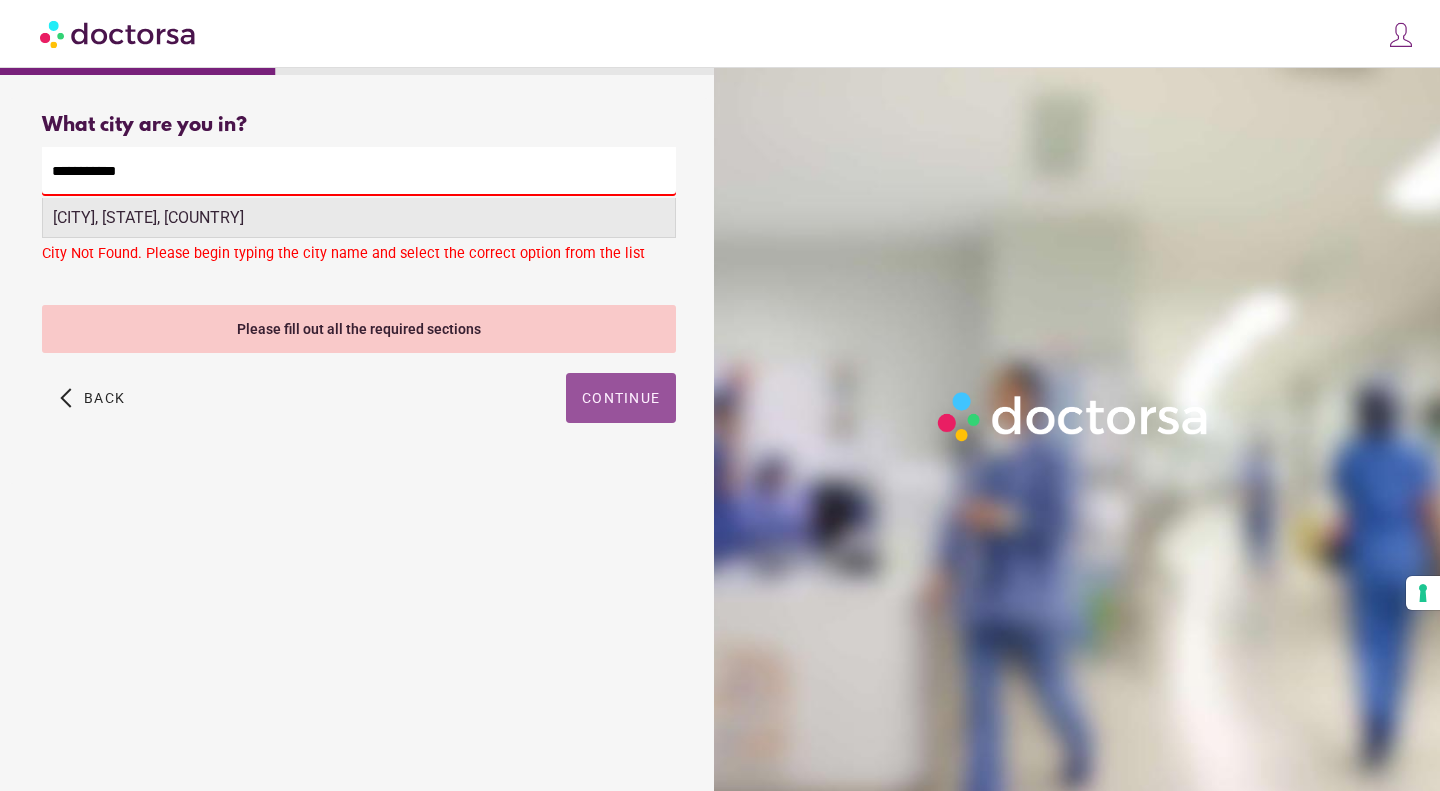 click on "Piacenza, PC, Italy" at bounding box center (359, 218) 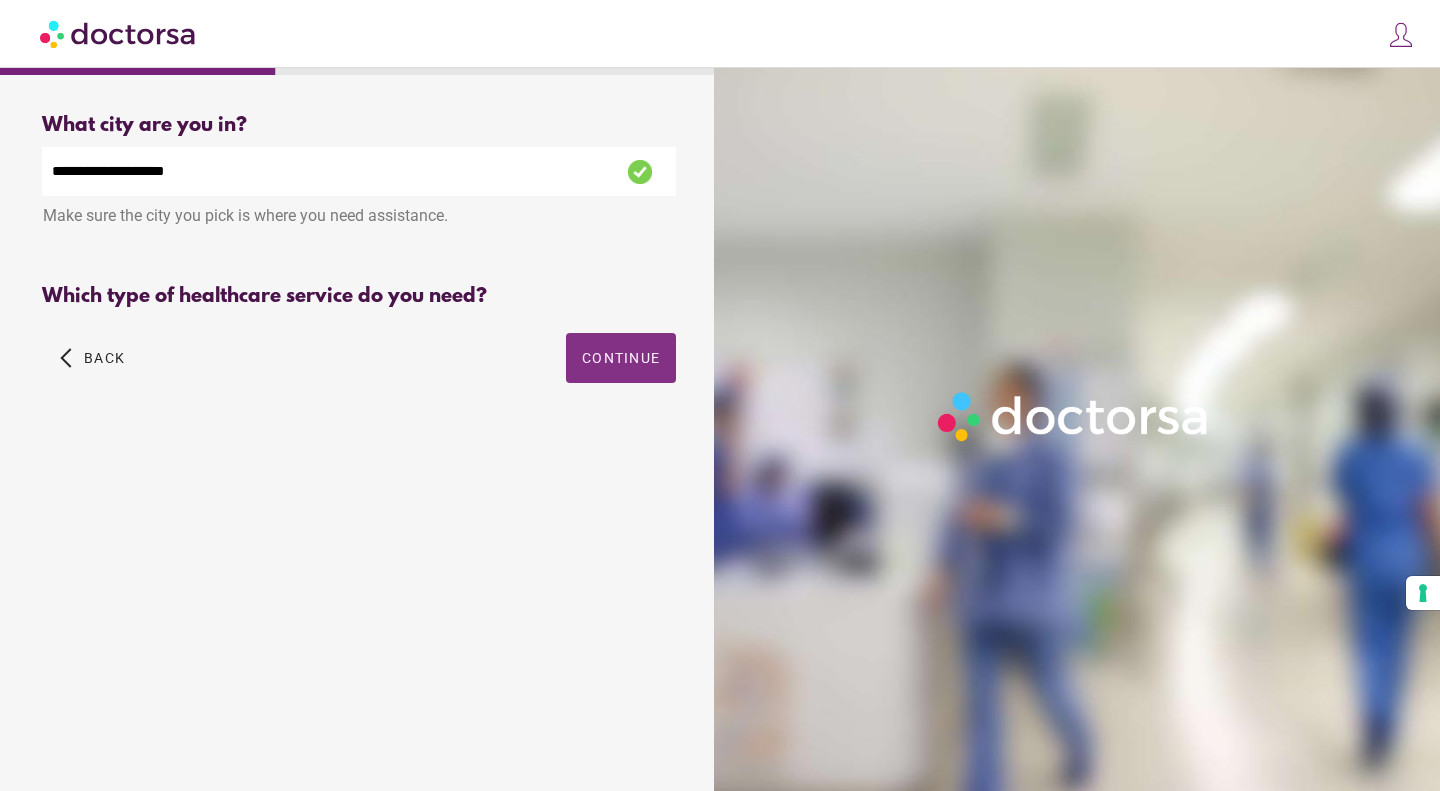 click on "**********" at bounding box center (359, 271) 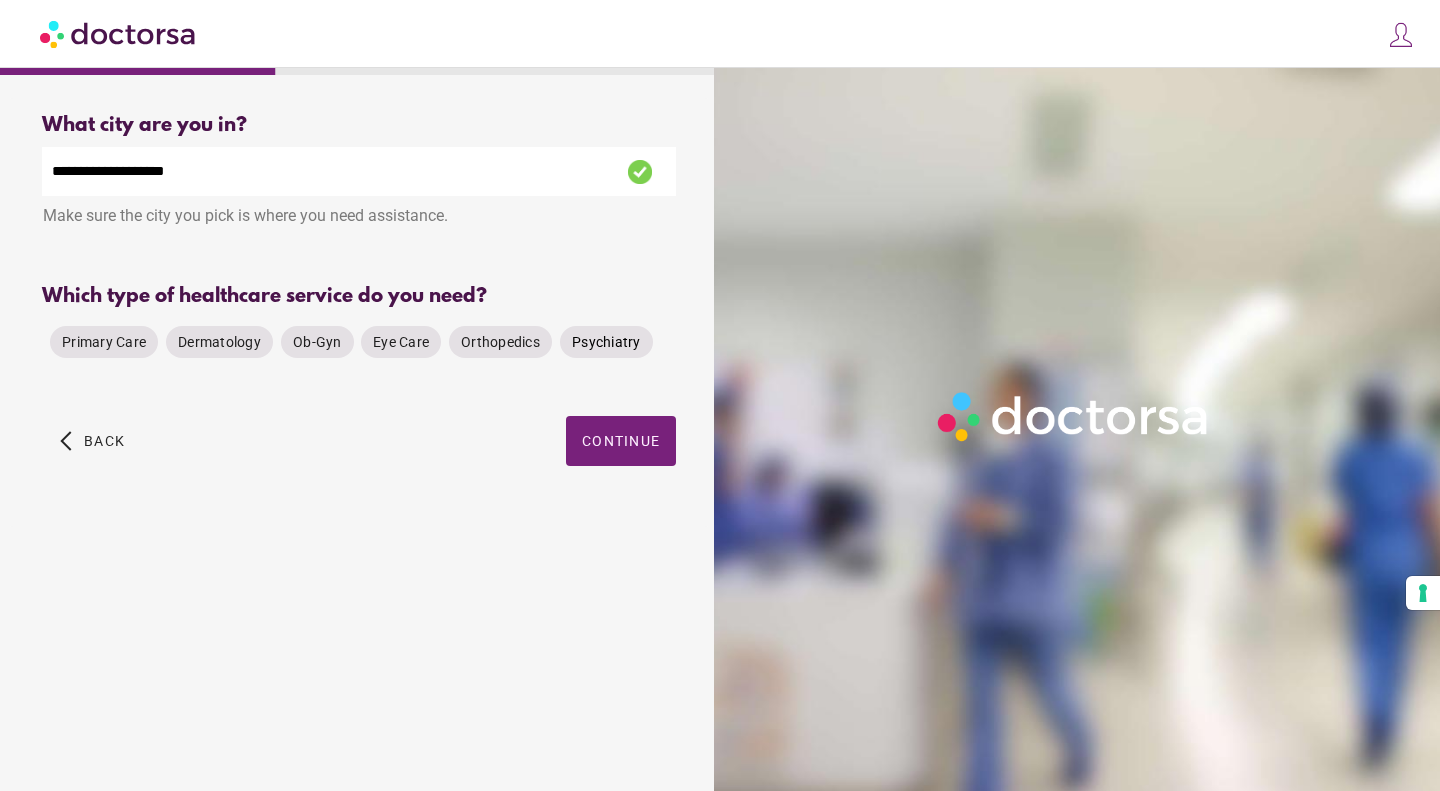click on "Psychiatry" at bounding box center (606, 342) 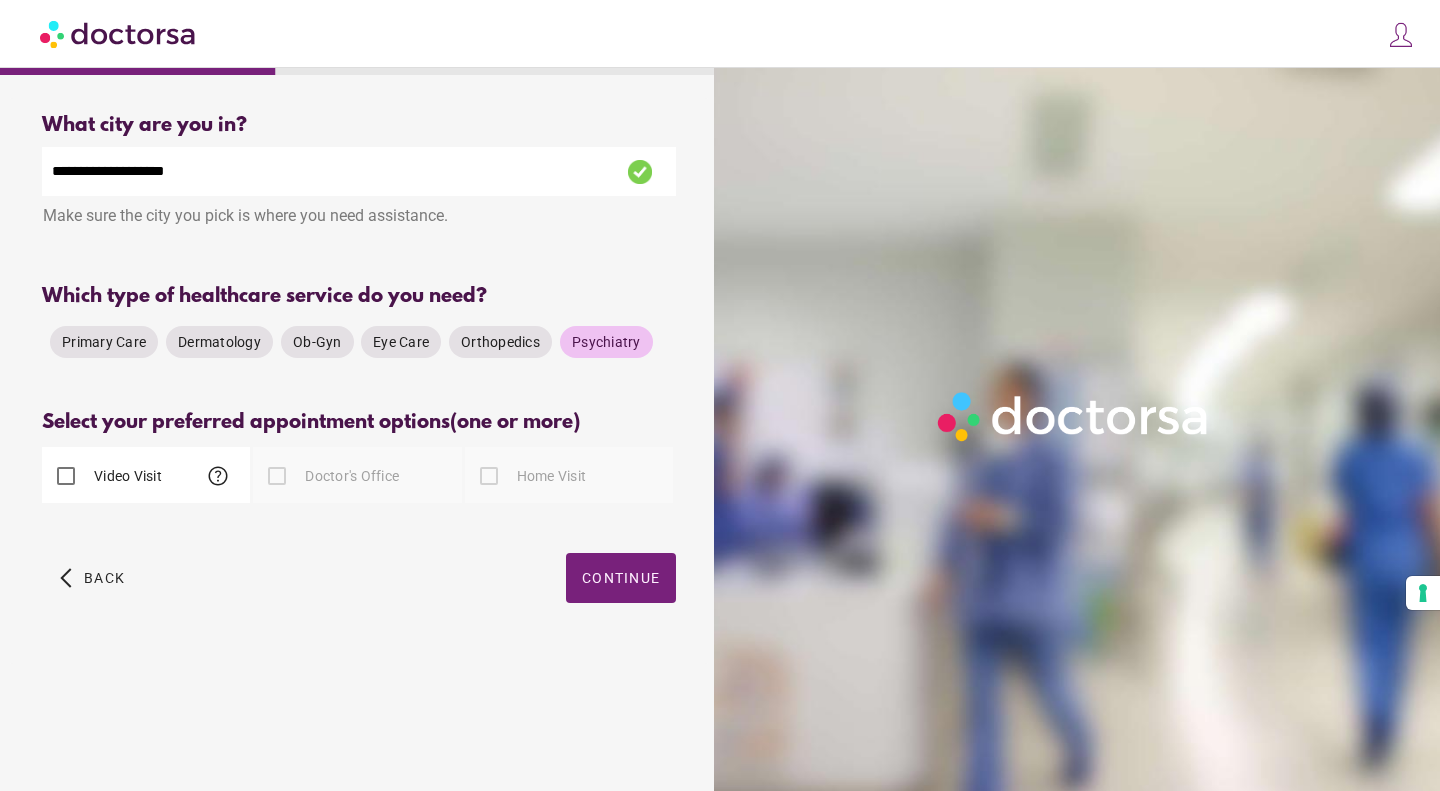 click on "Video Visit" at bounding box center [126, 476] 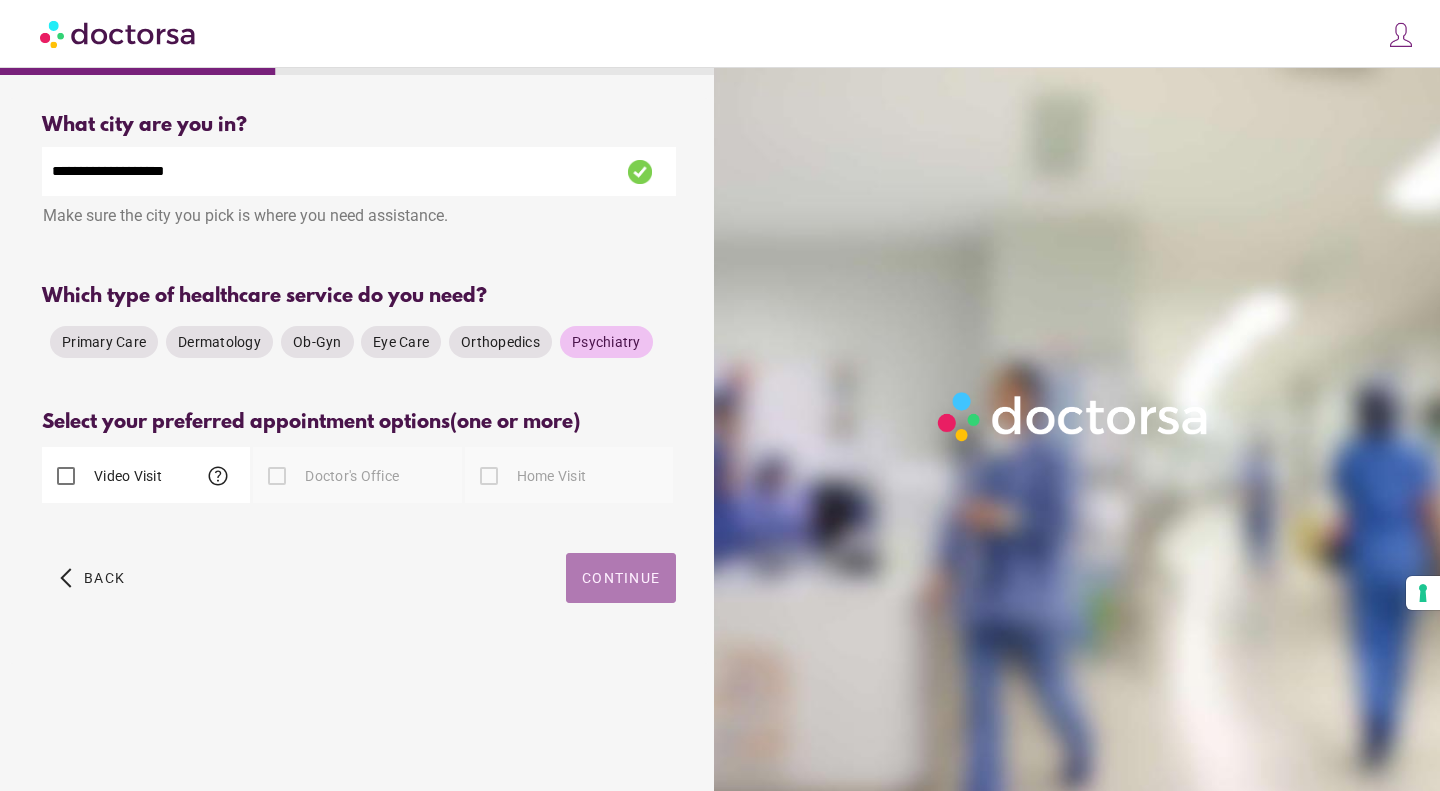 click at bounding box center [621, 578] 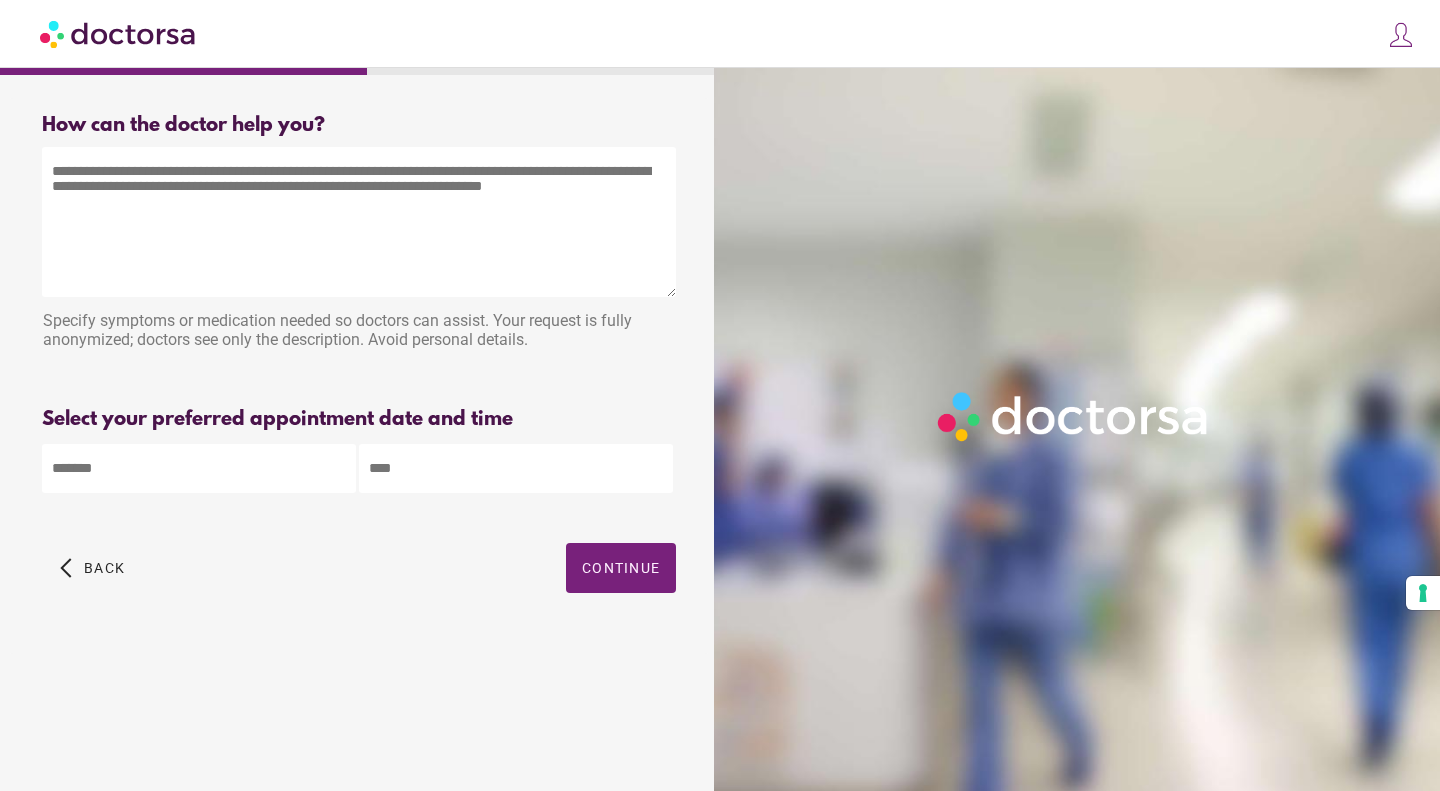 click at bounding box center (359, 222) 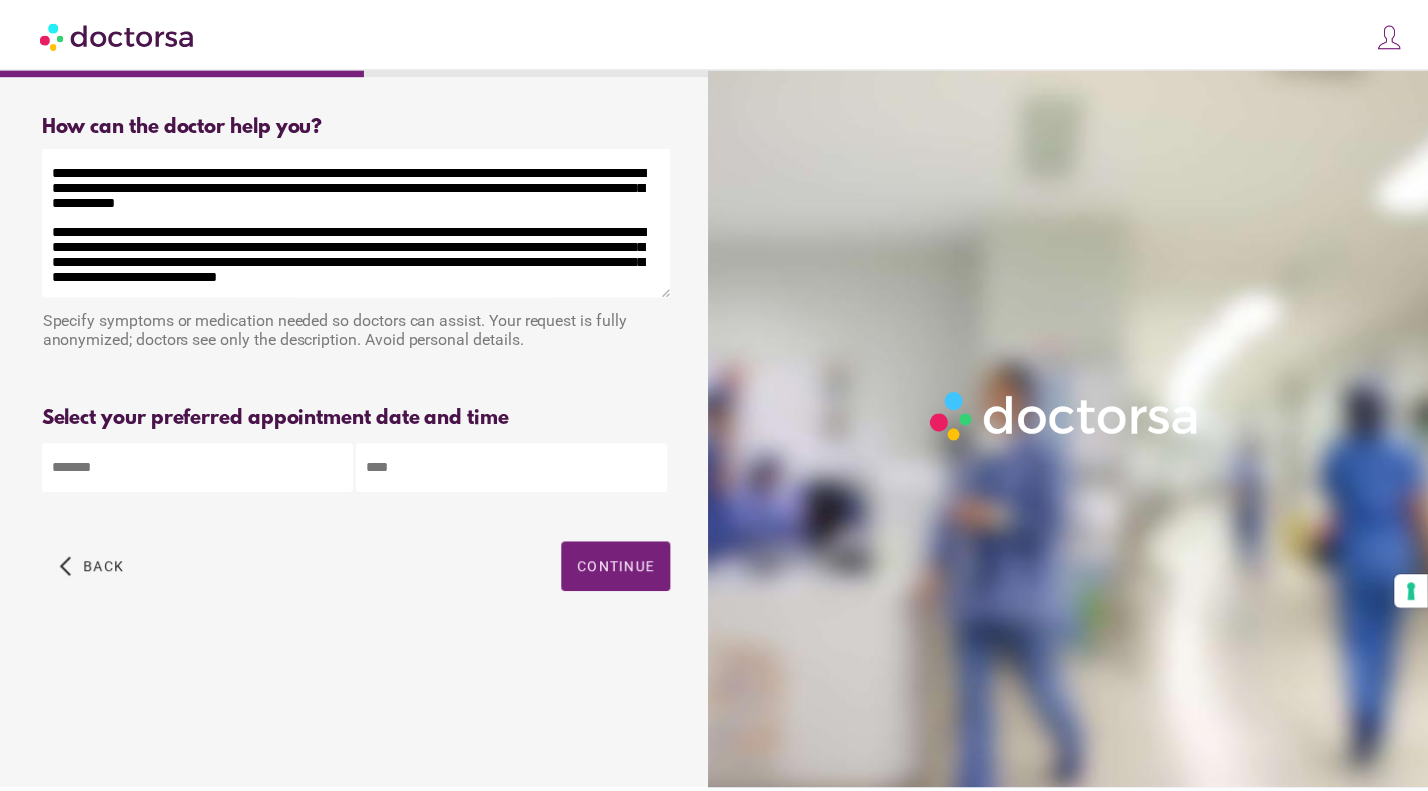scroll, scrollTop: 156, scrollLeft: 0, axis: vertical 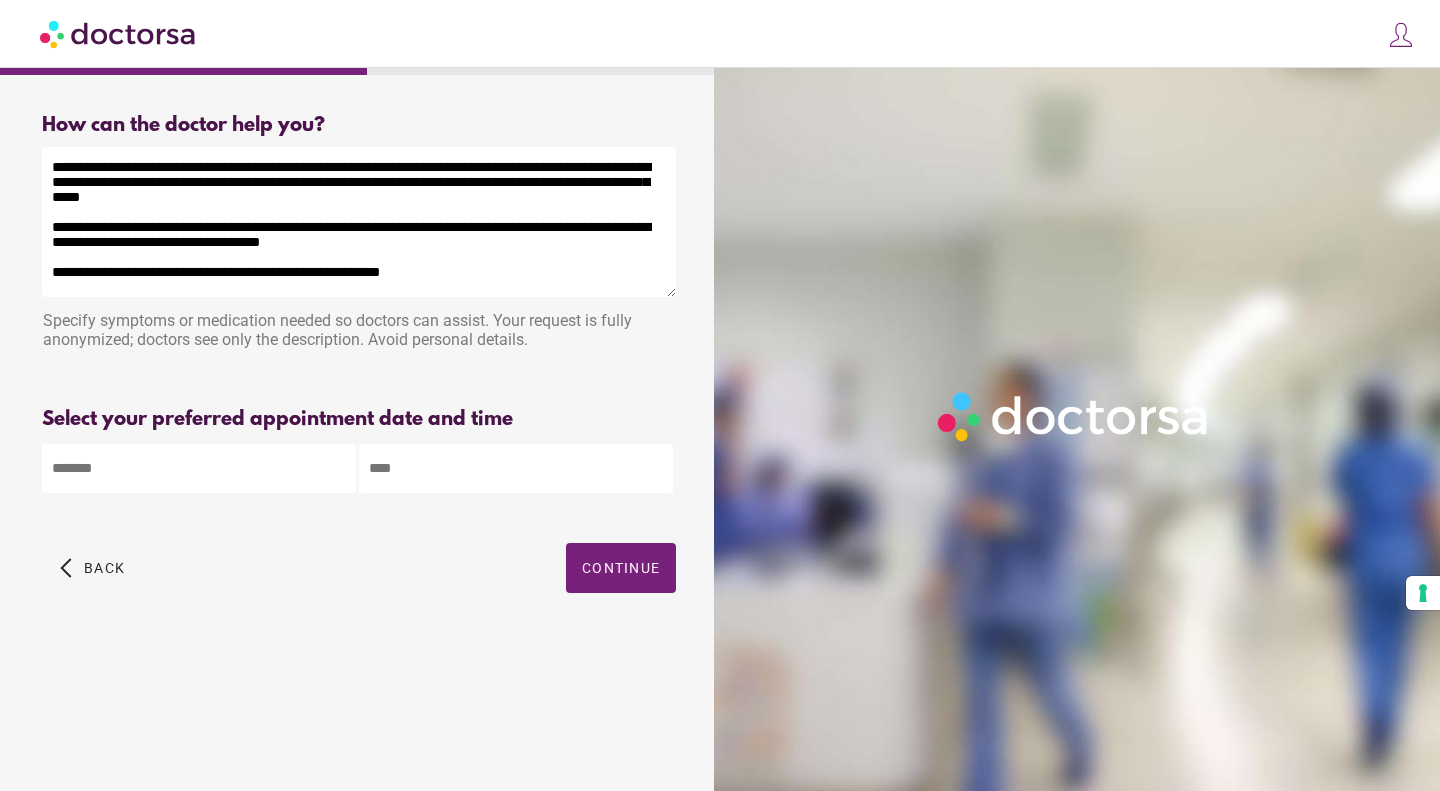type on "**********" 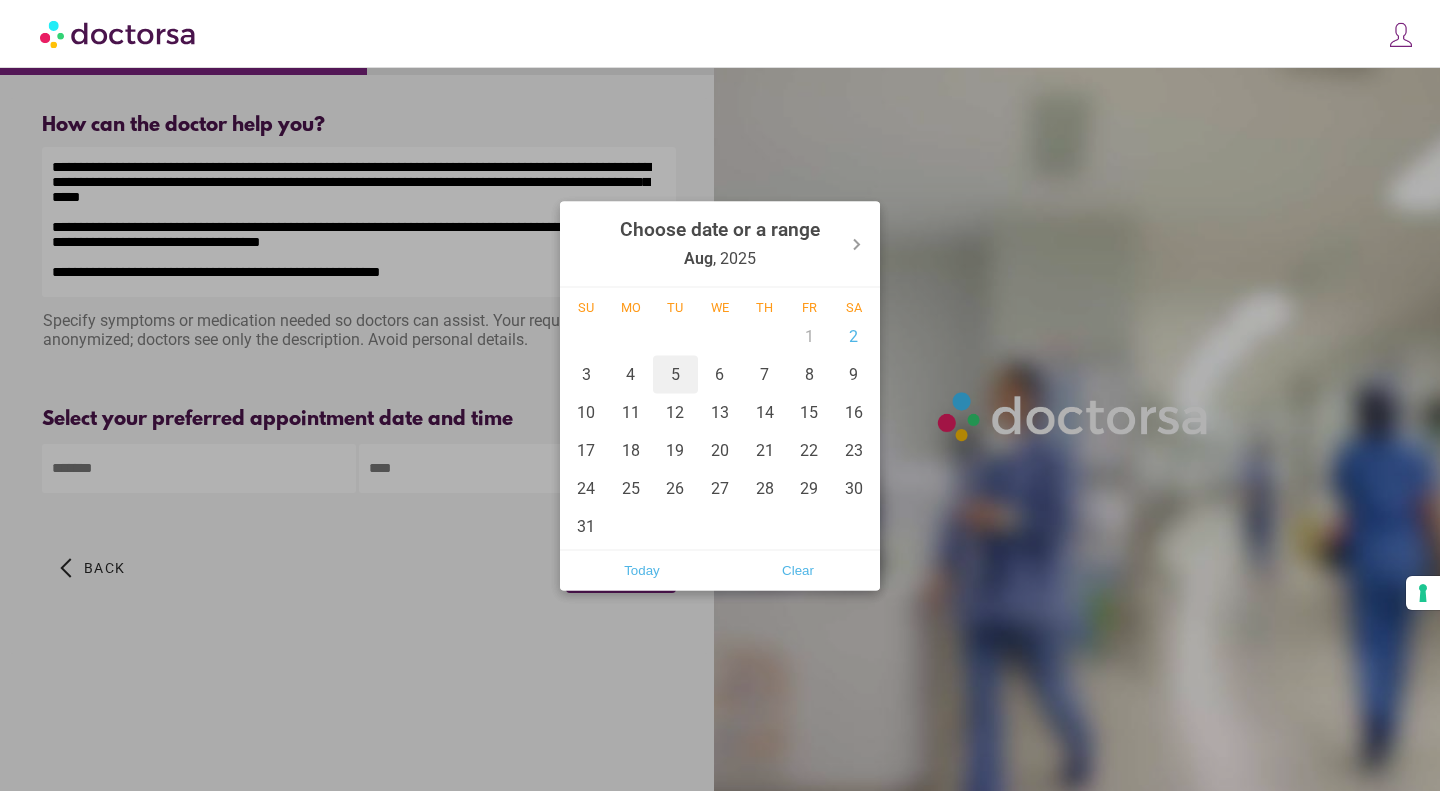 click on "5" at bounding box center [675, 374] 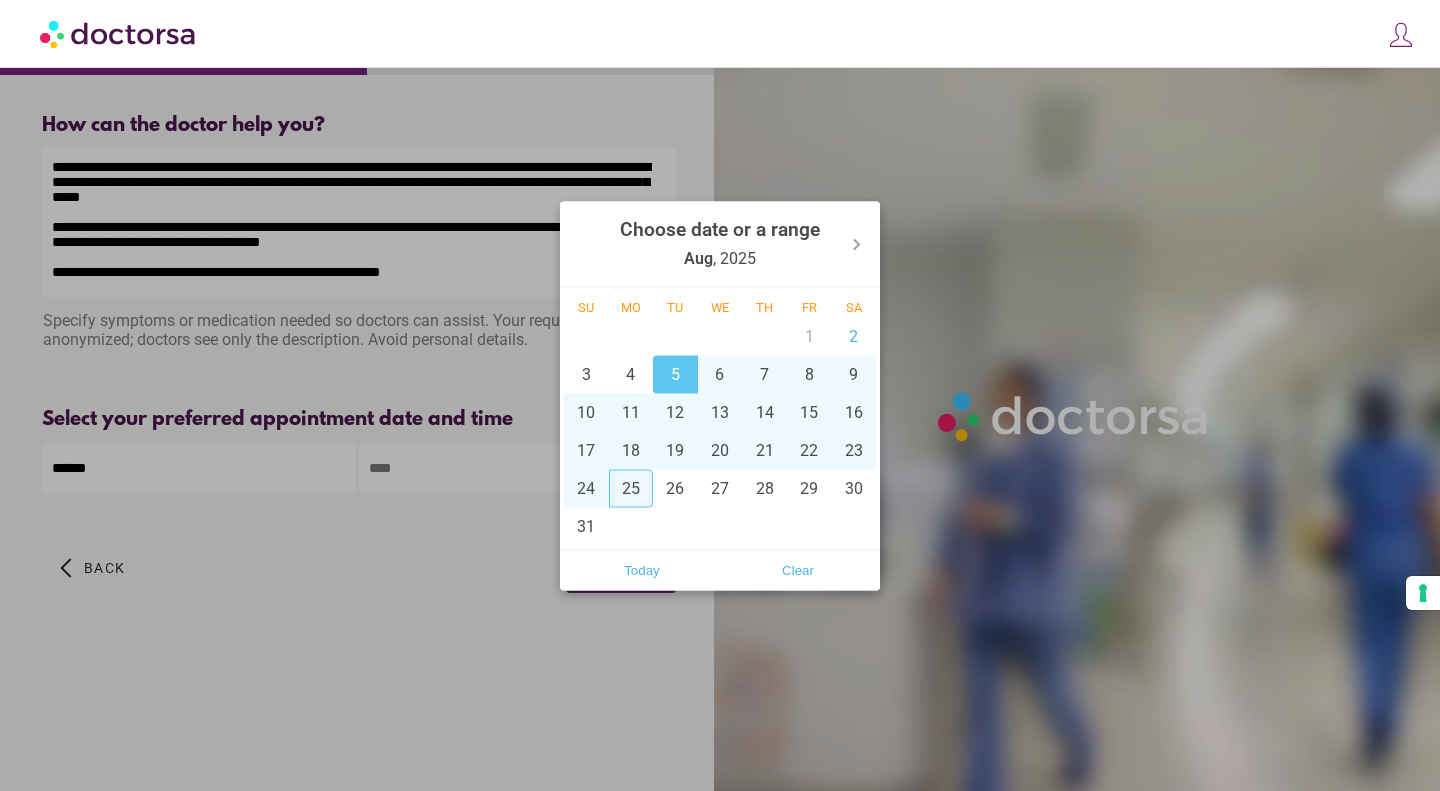 click at bounding box center (720, 395) 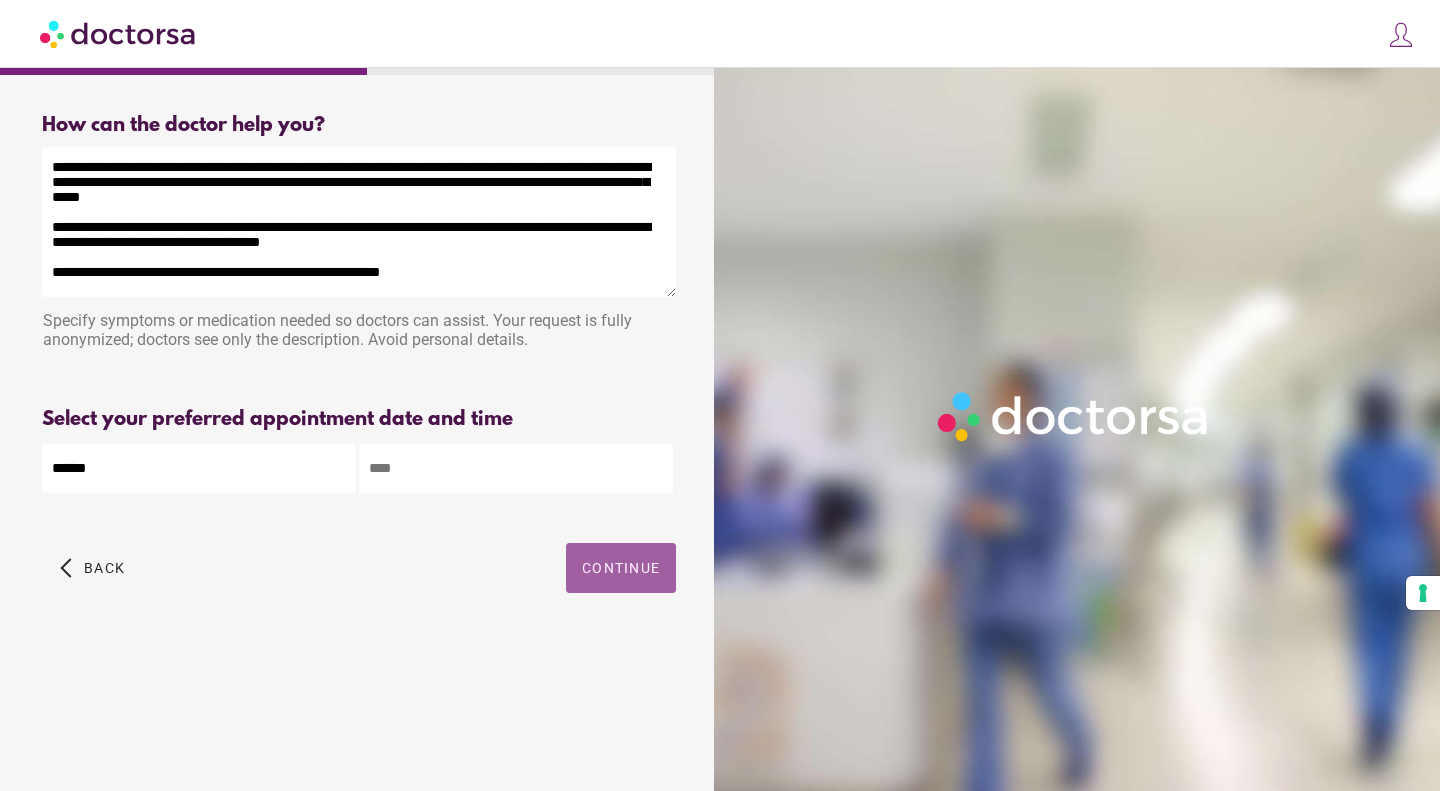 click on "Continue" at bounding box center (621, 568) 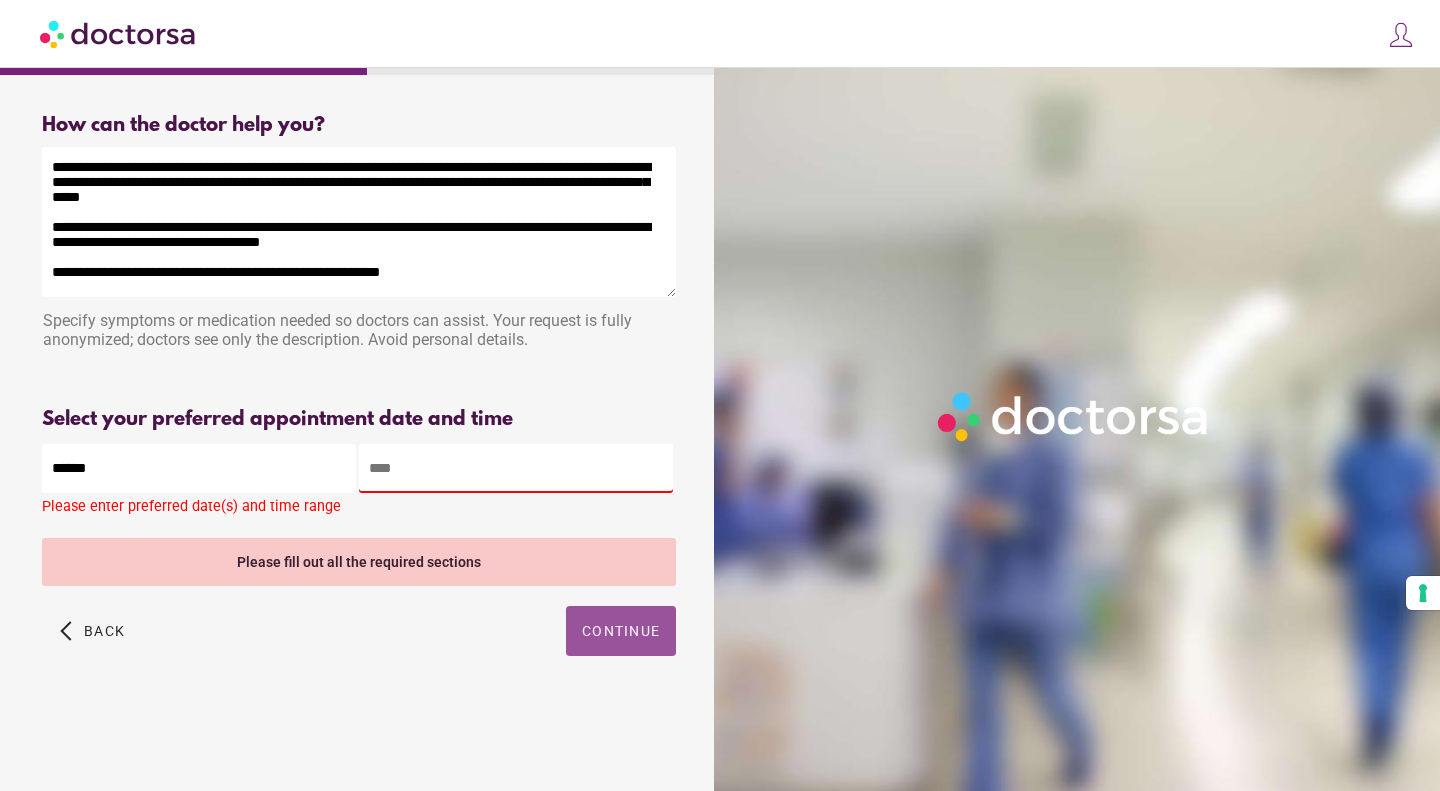 click at bounding box center (516, 468) 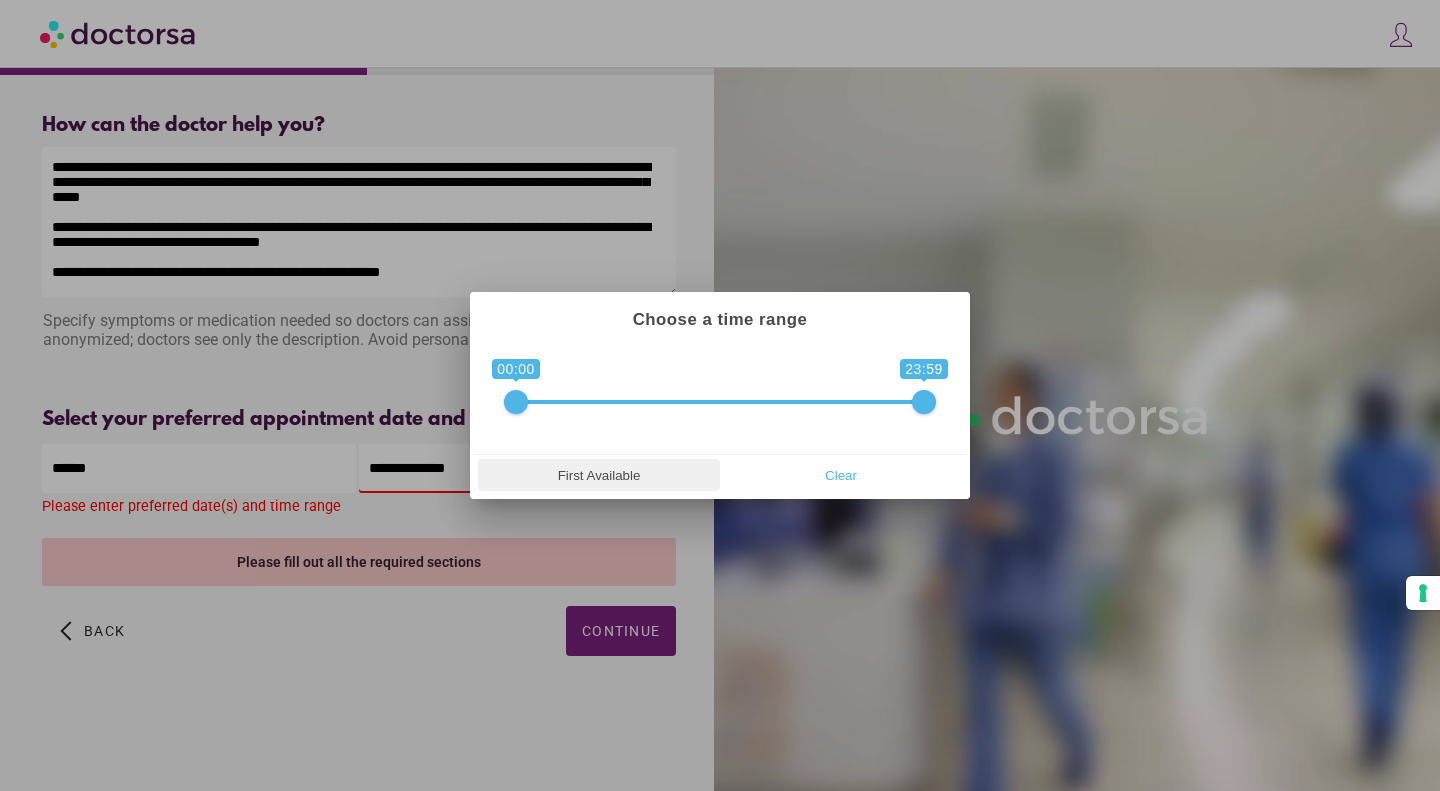 click on "First Available" at bounding box center (599, 475) 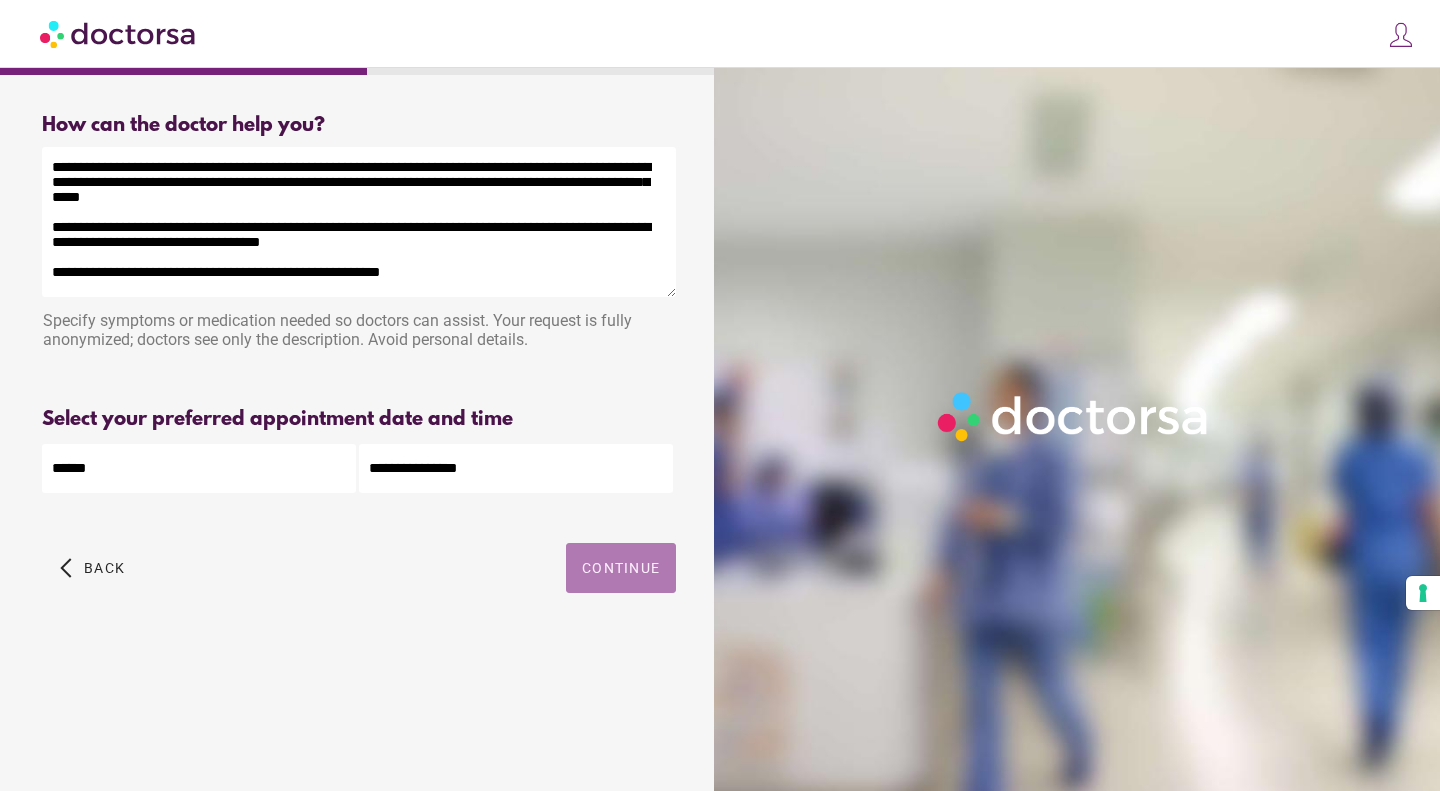 click on "Continue" at bounding box center [621, 568] 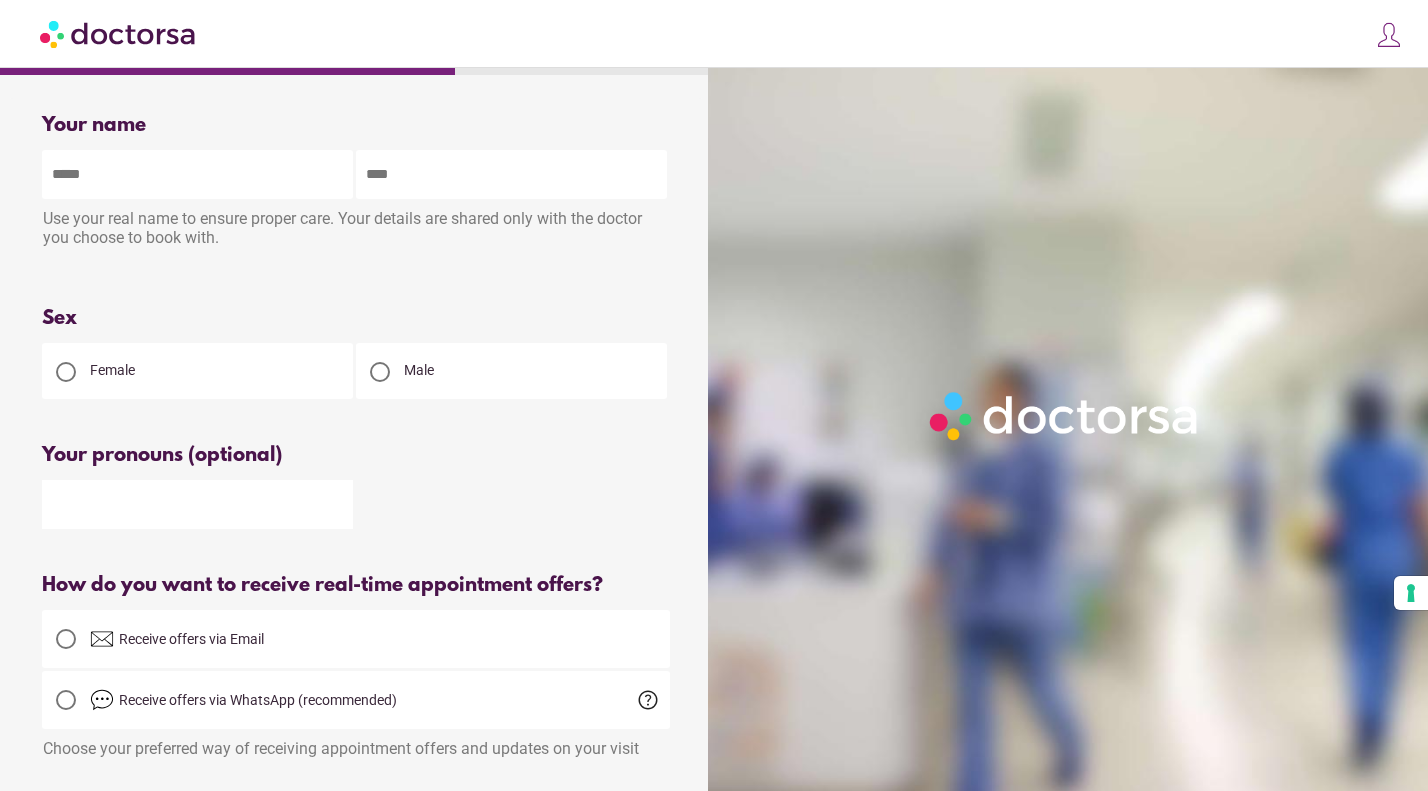click at bounding box center [197, 174] 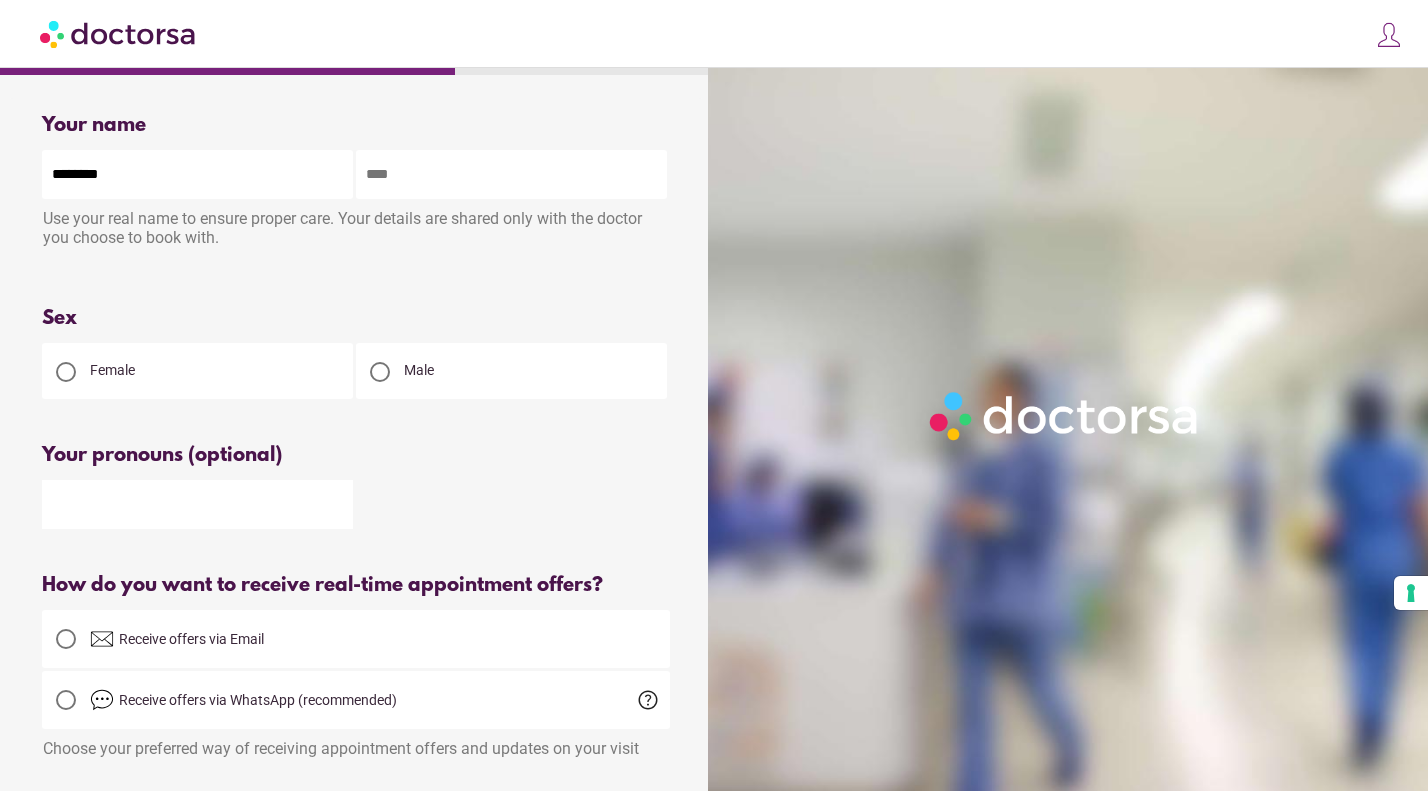 type on "********" 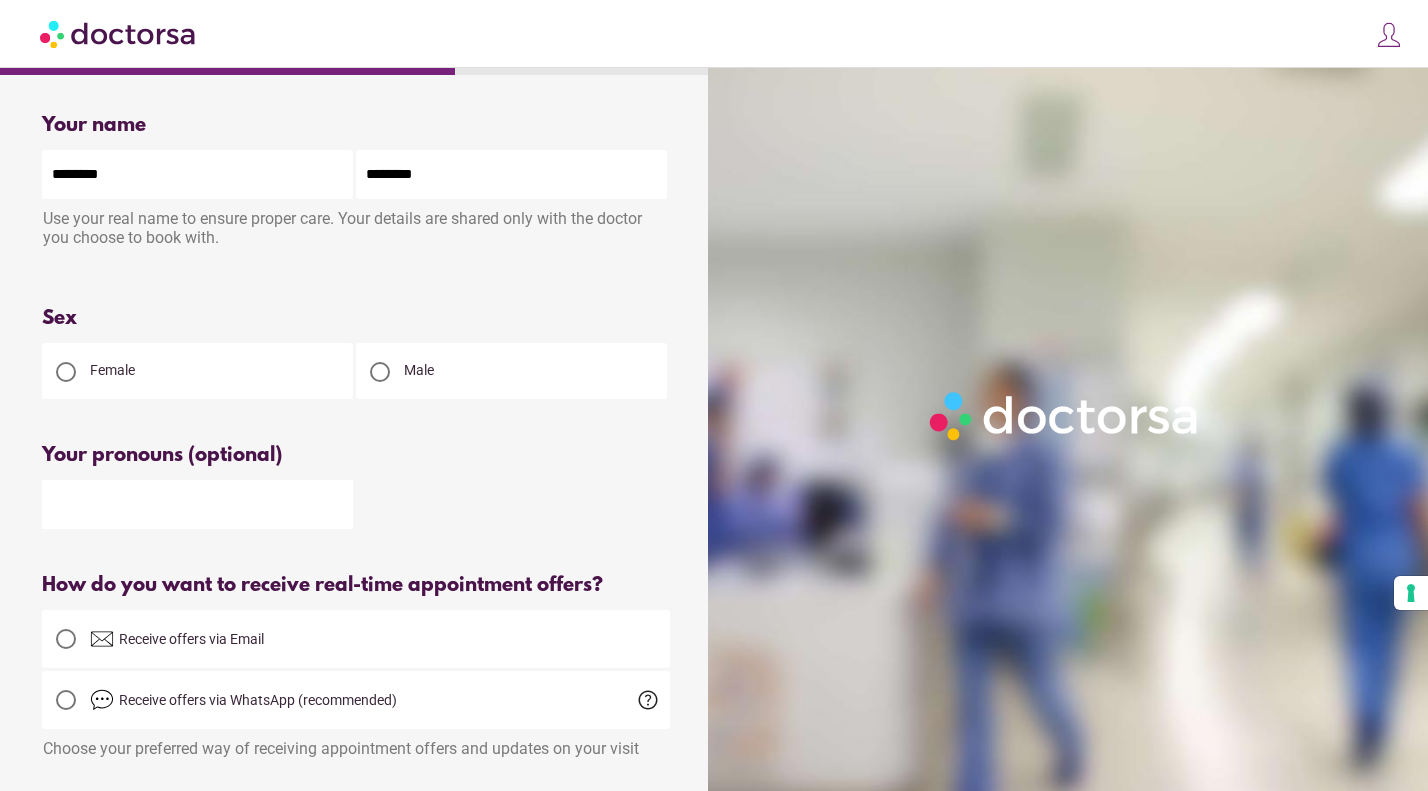 type on "**********" 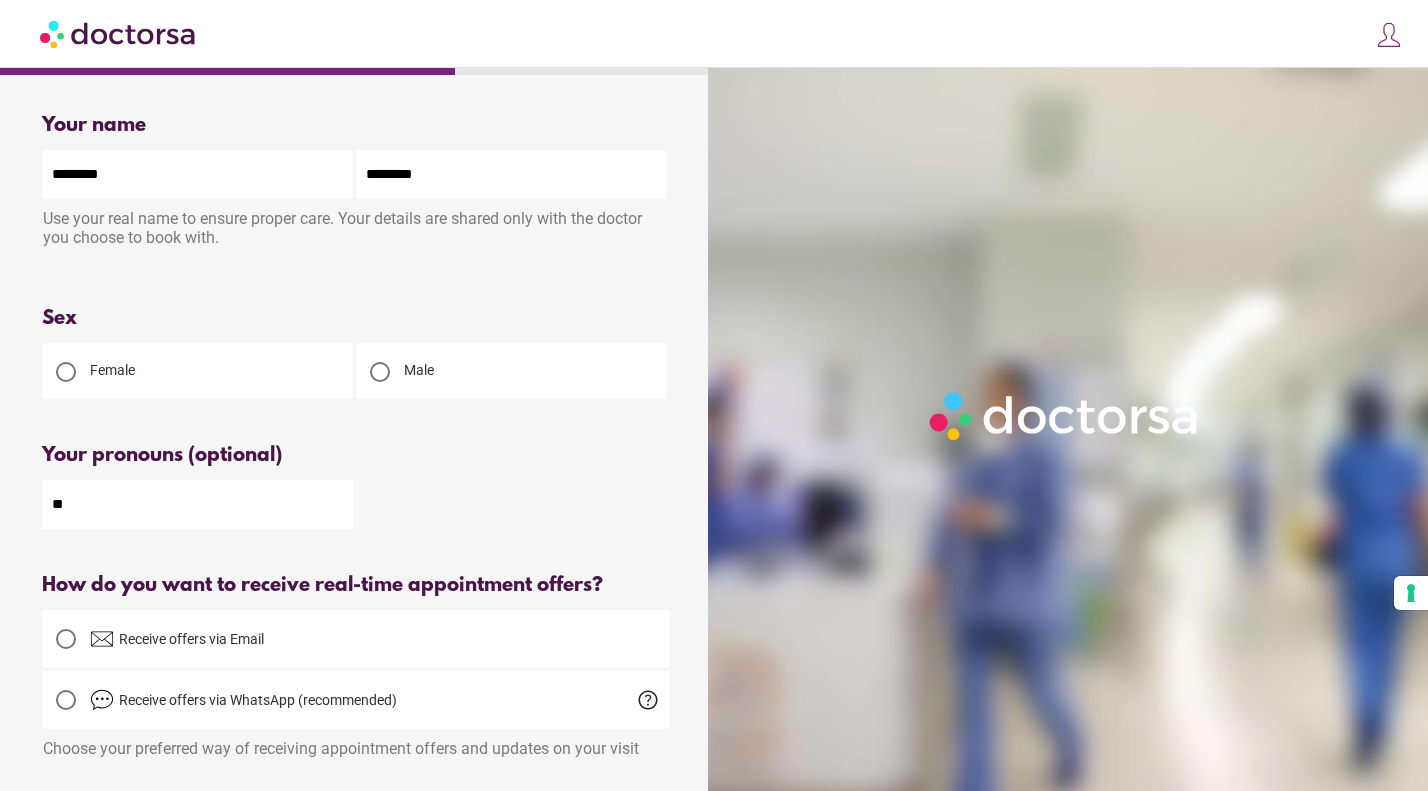scroll, scrollTop: 145, scrollLeft: 0, axis: vertical 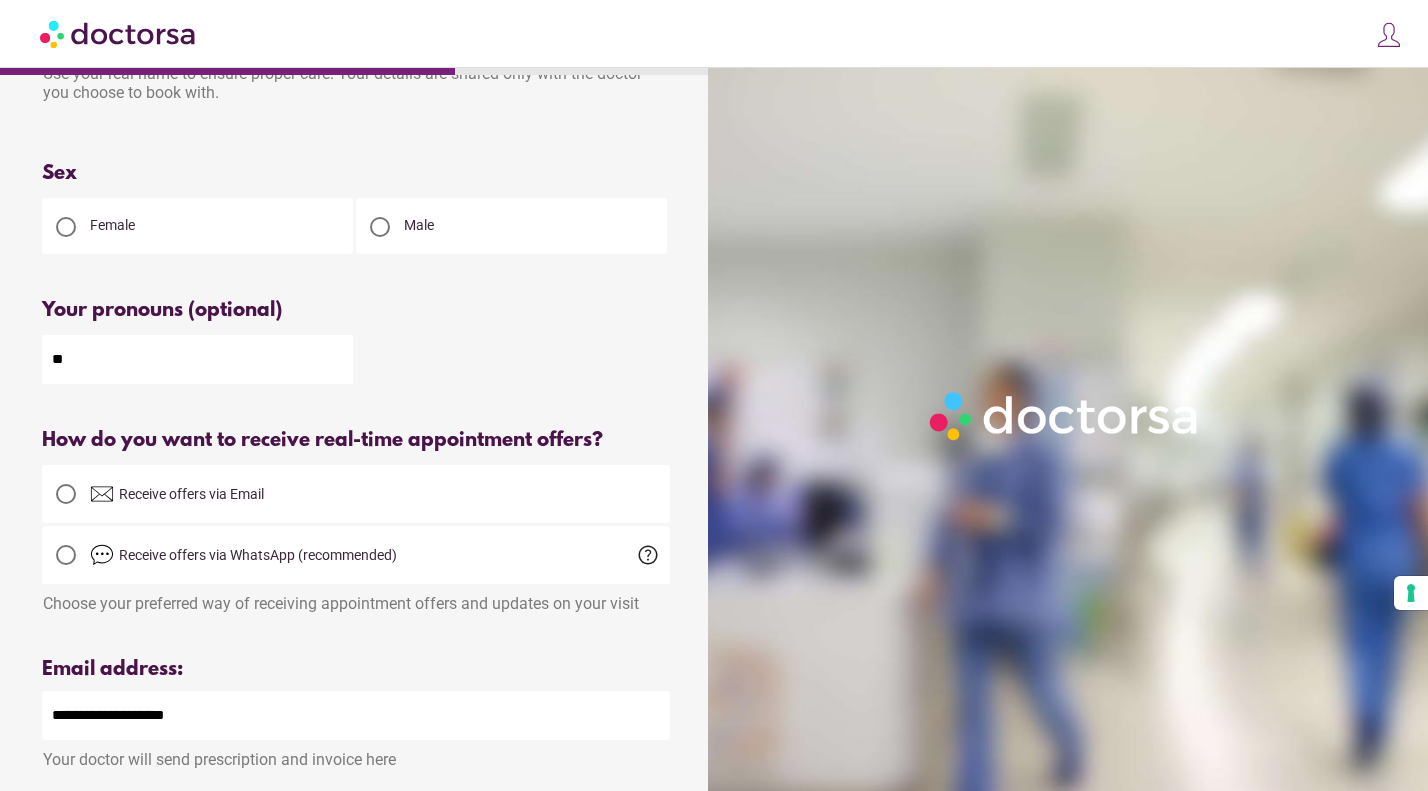 type on "**" 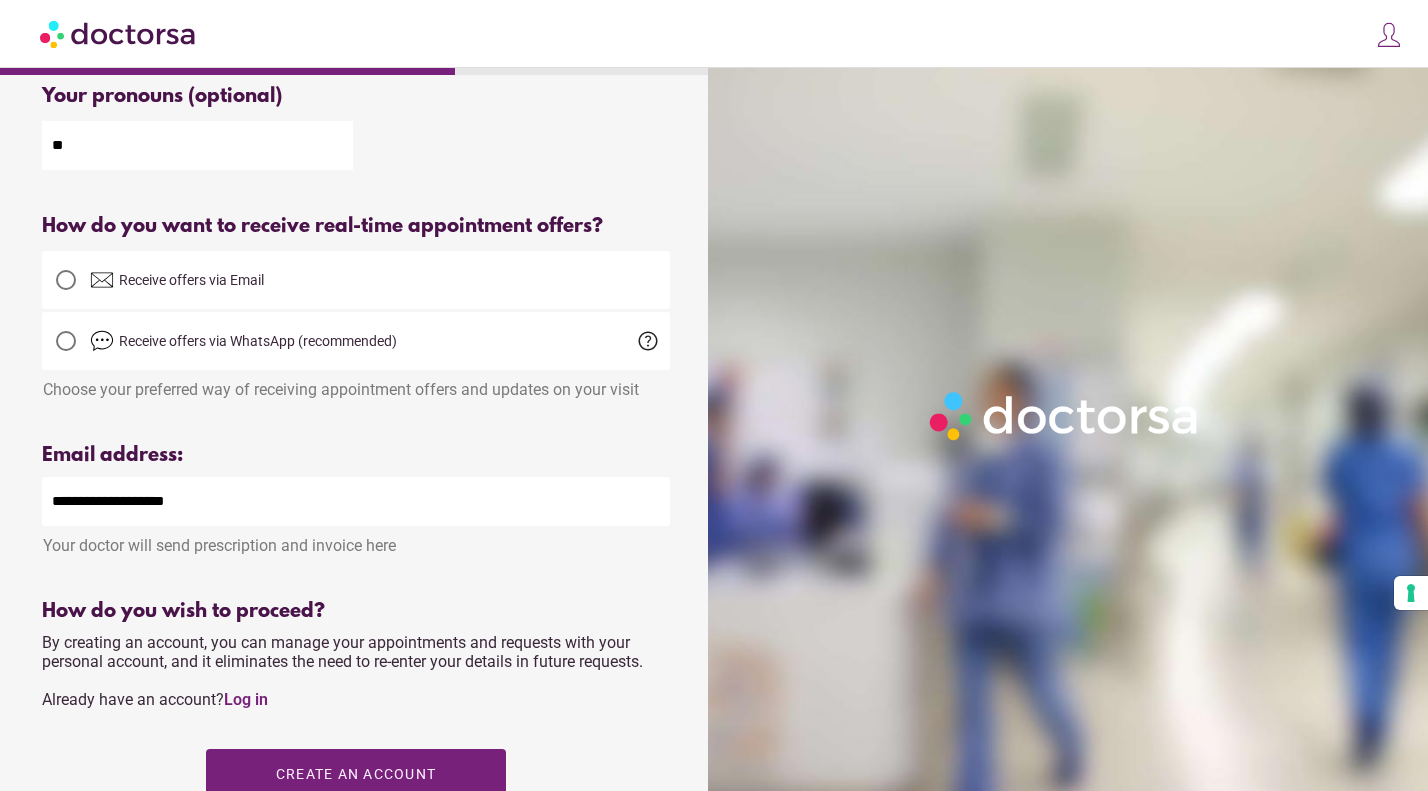 scroll, scrollTop: 585, scrollLeft: 0, axis: vertical 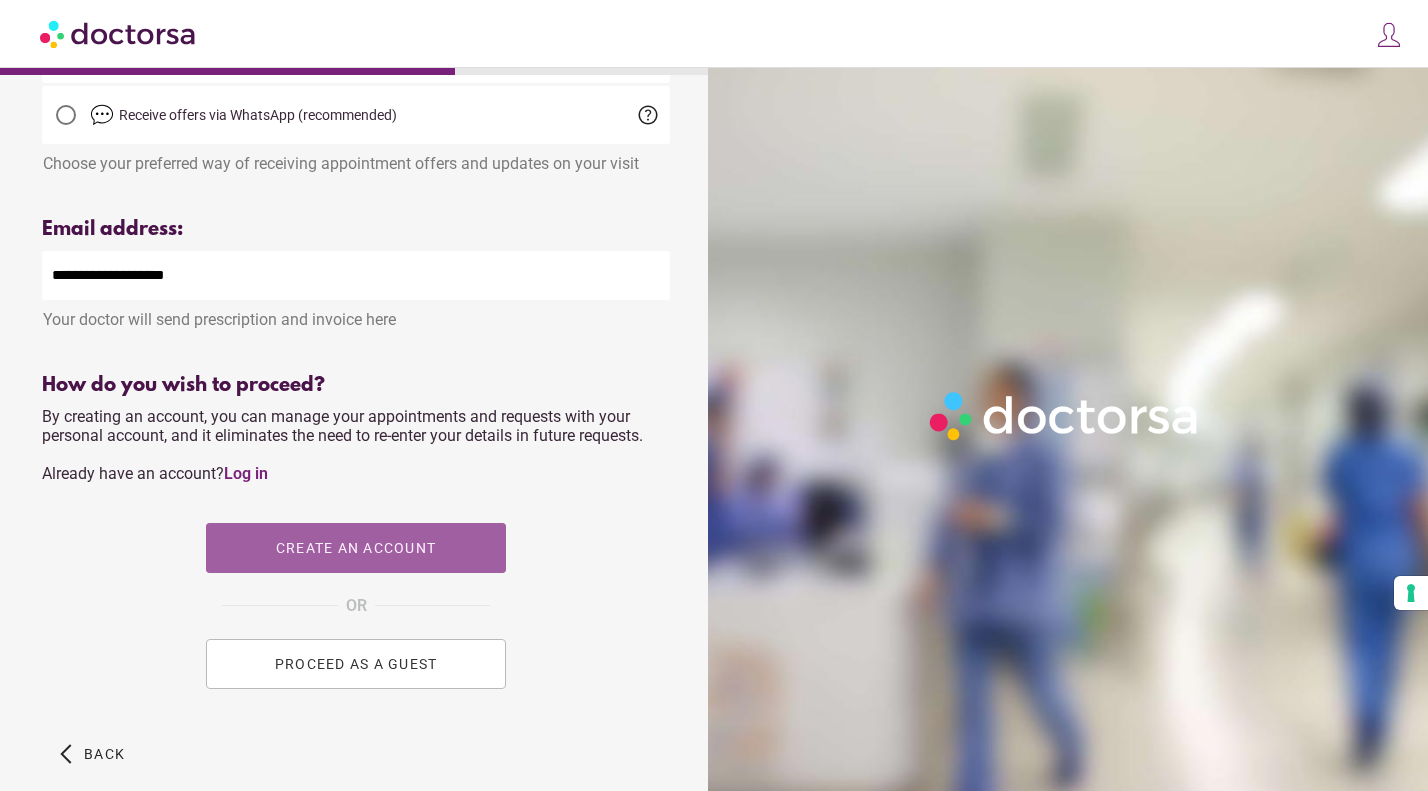 click at bounding box center (356, 548) 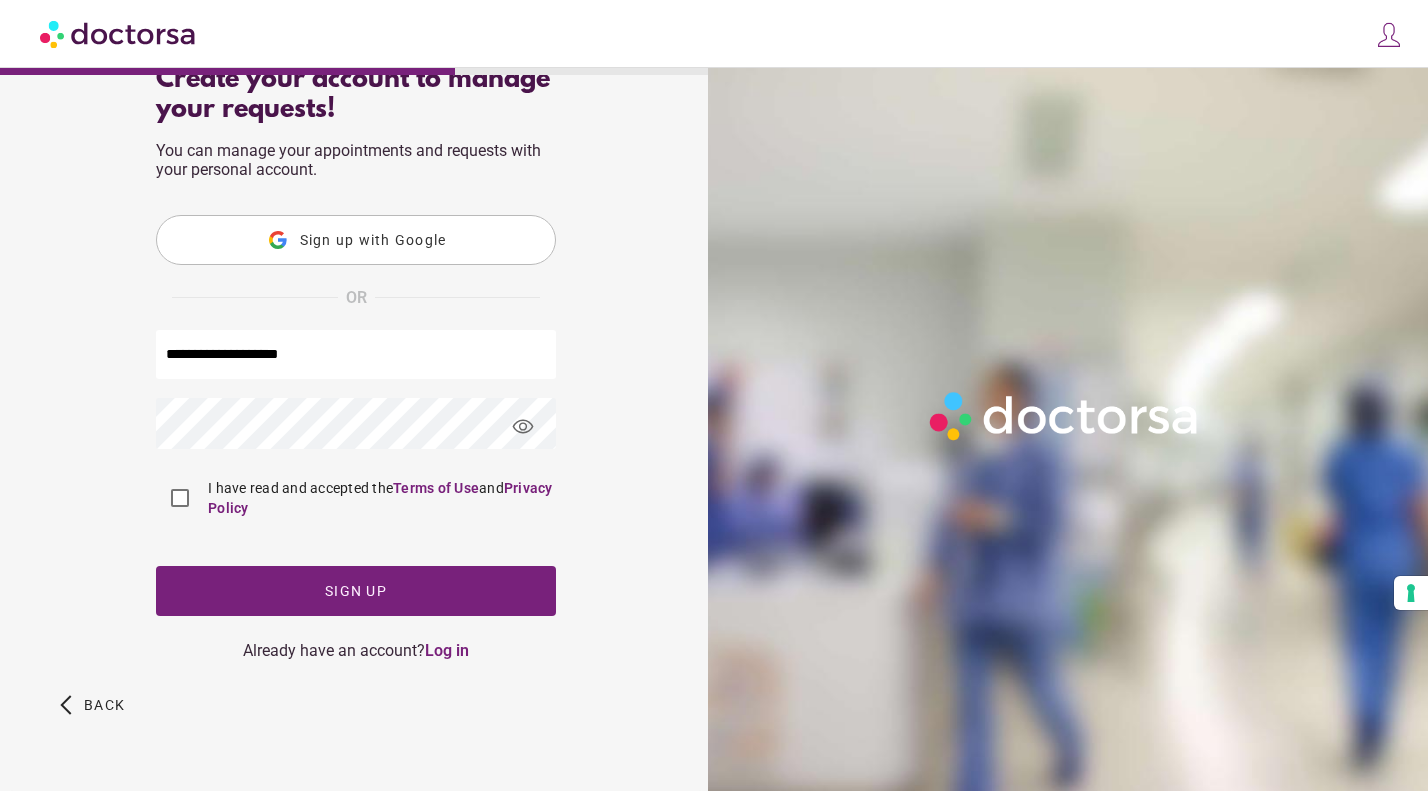 scroll, scrollTop: 0, scrollLeft: 0, axis: both 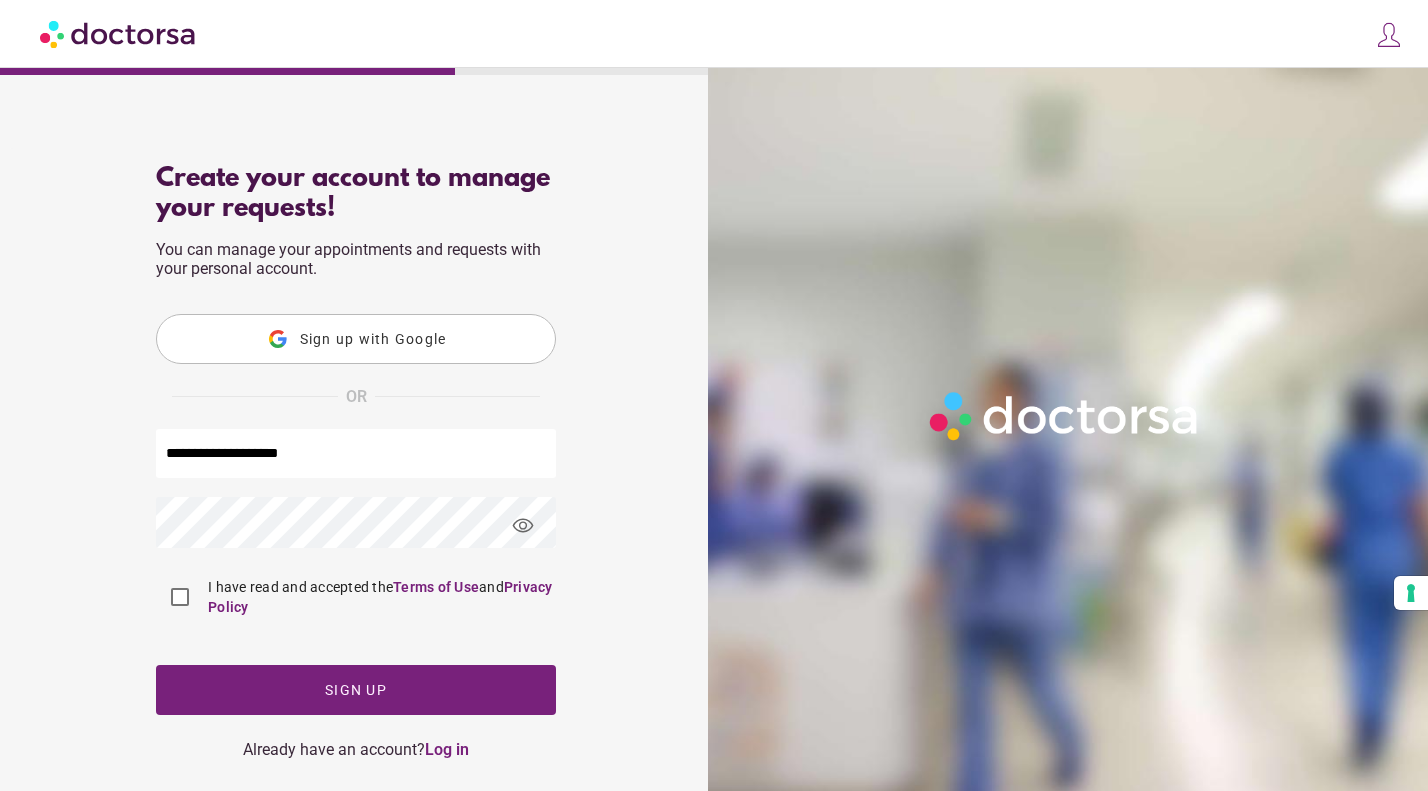 click on "Sign up with Google" at bounding box center (373, 339) 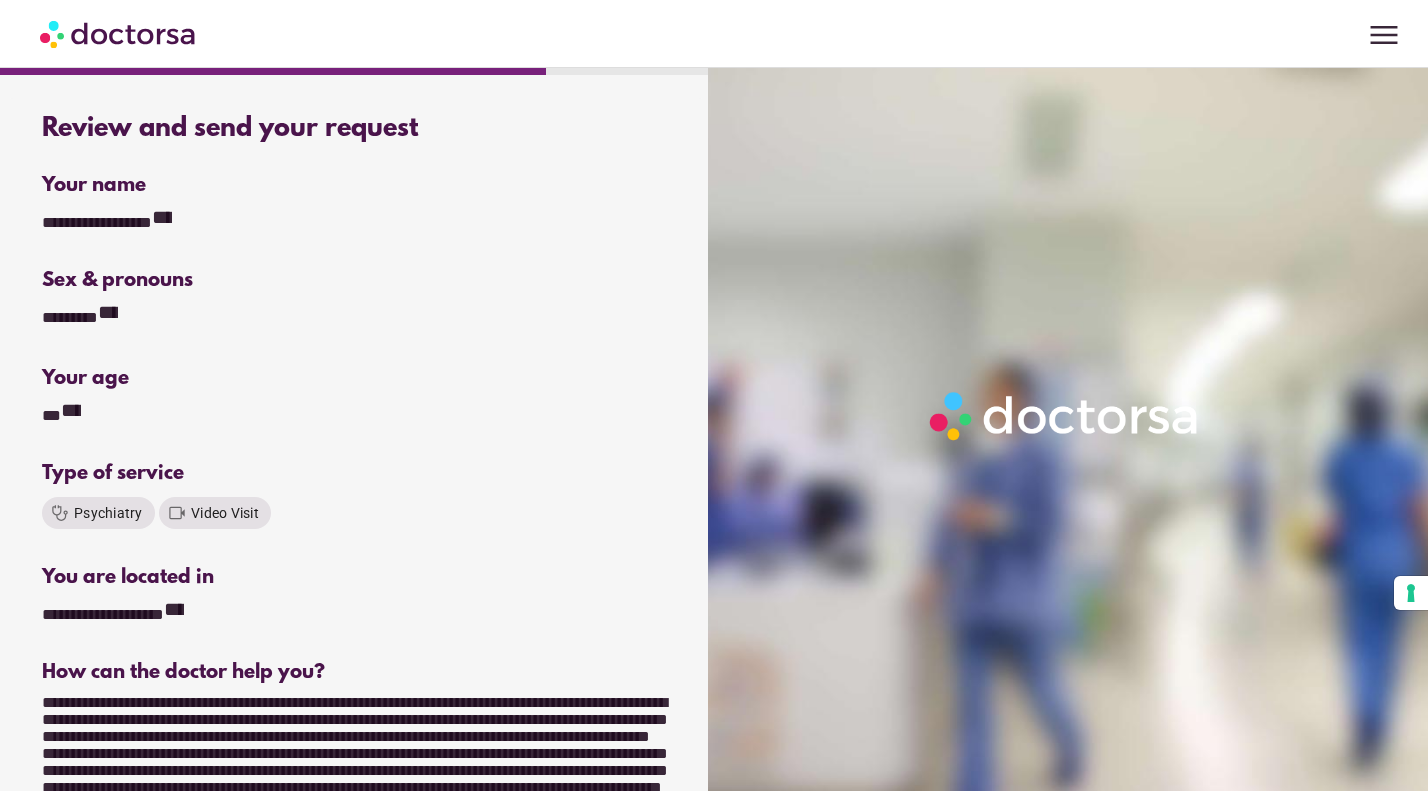 scroll, scrollTop: 0, scrollLeft: 0, axis: both 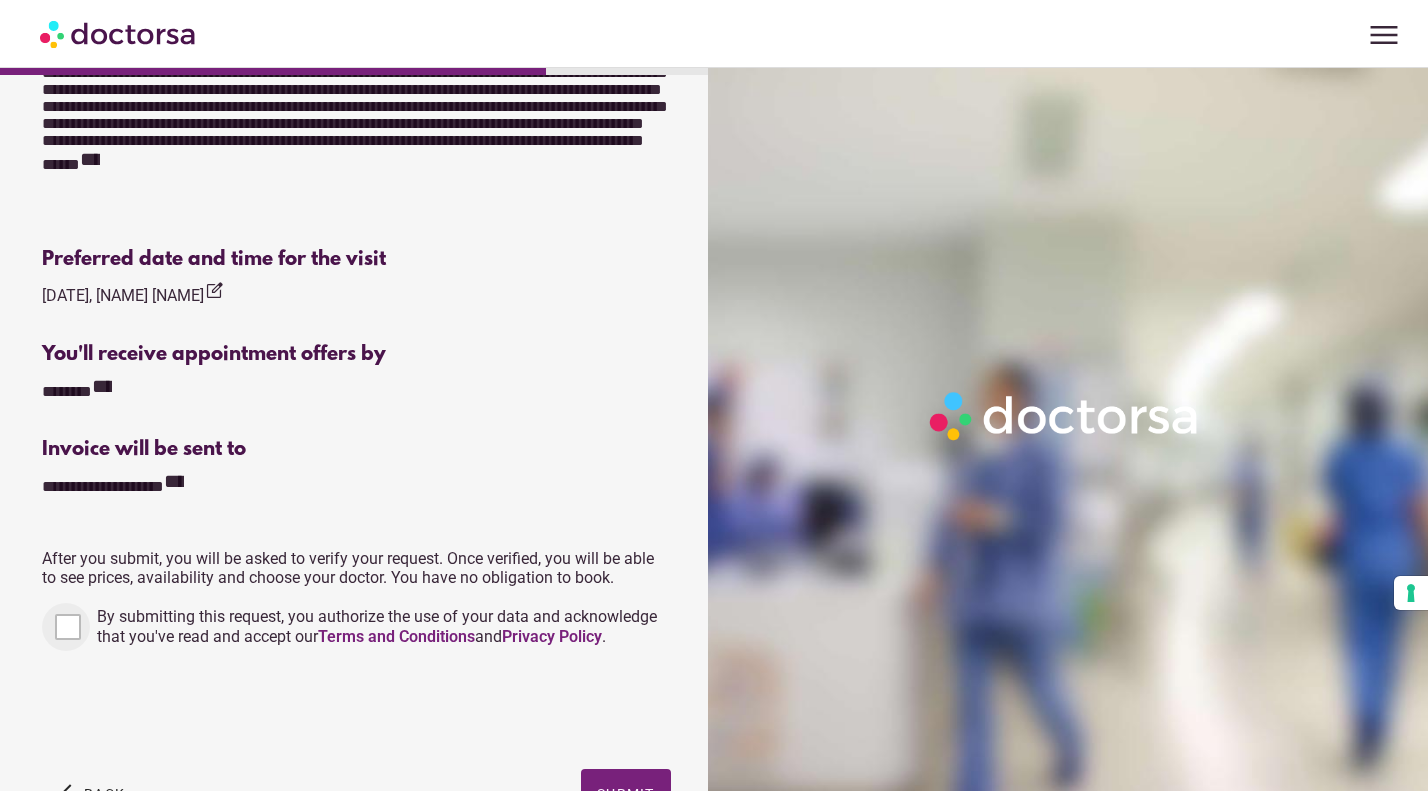 click at bounding box center [66, 627] 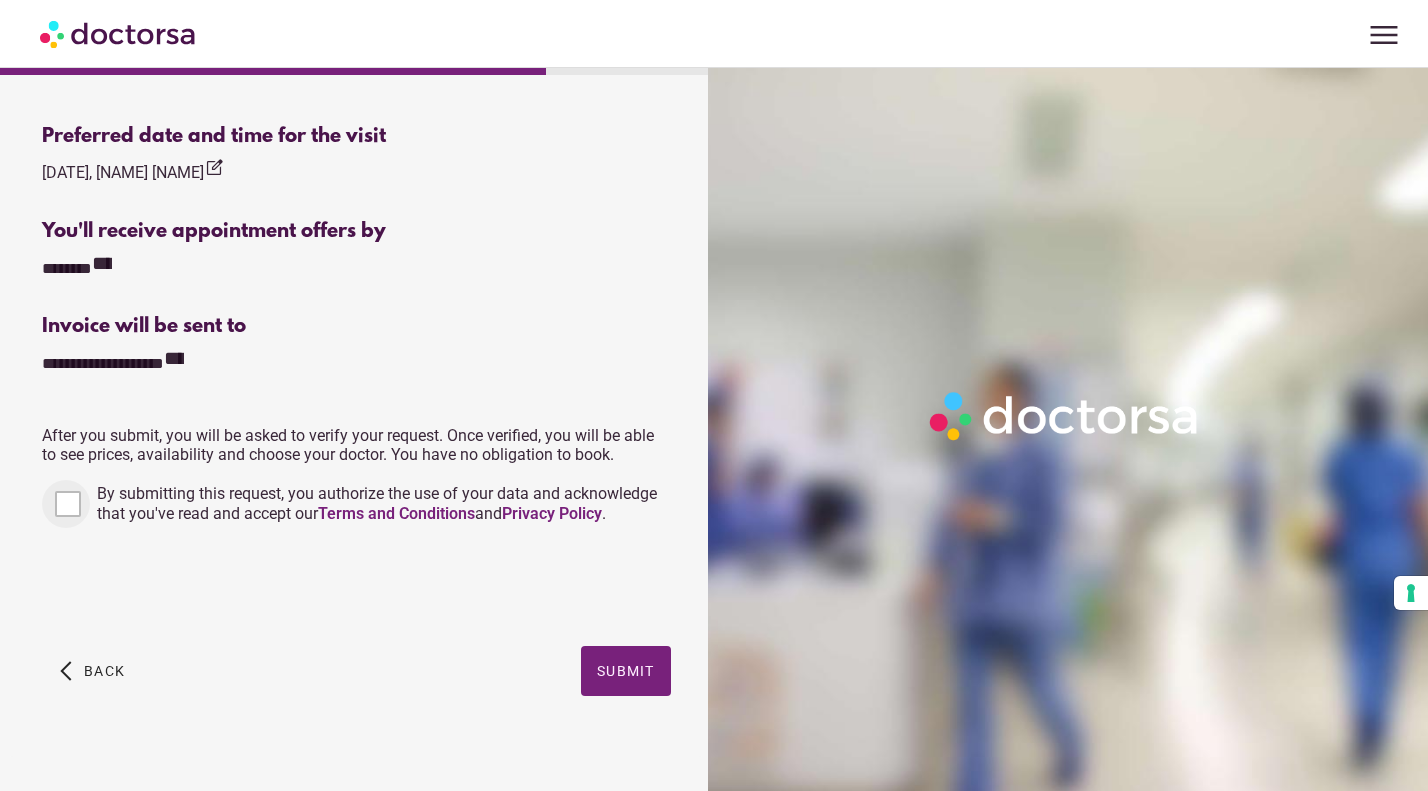 scroll, scrollTop: 837, scrollLeft: 0, axis: vertical 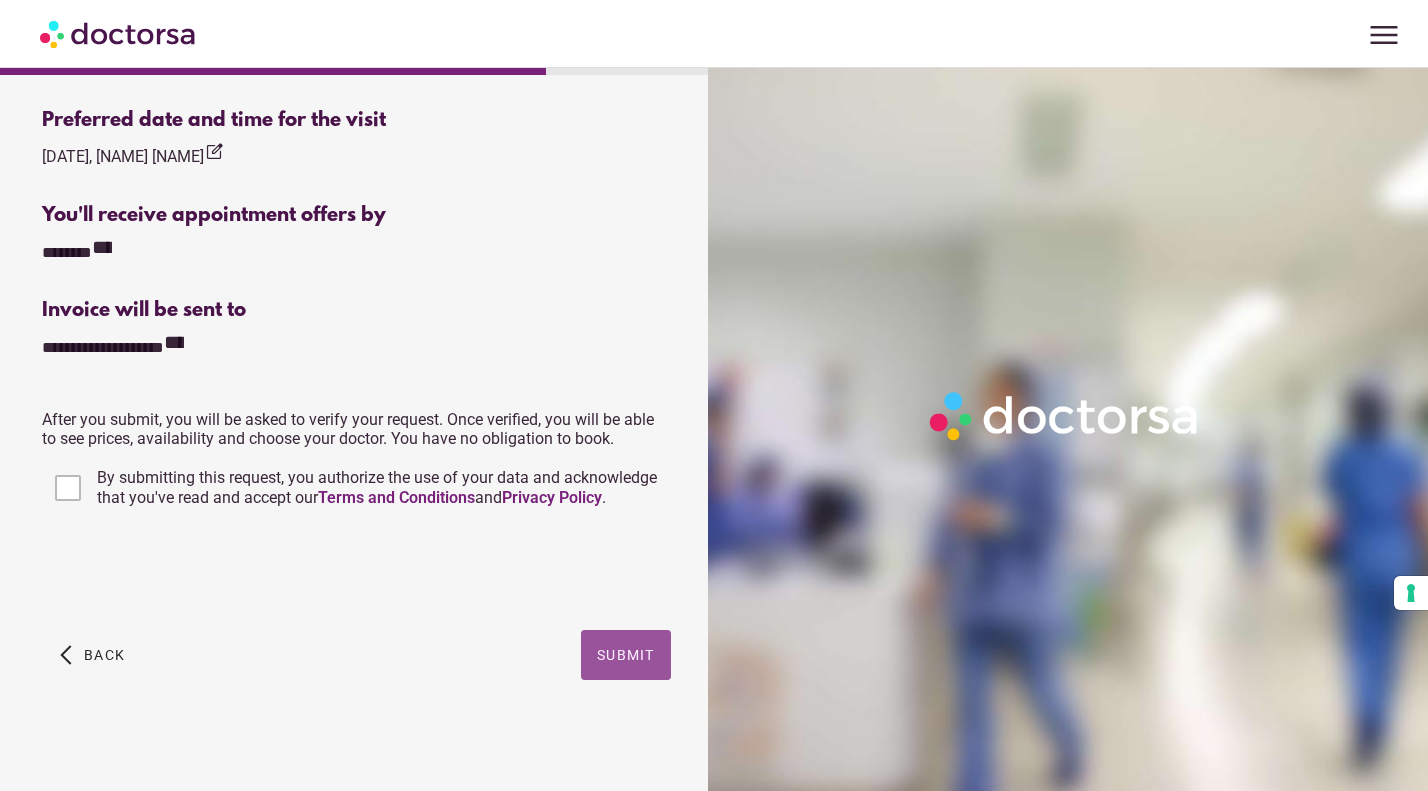 click at bounding box center [626, 655] 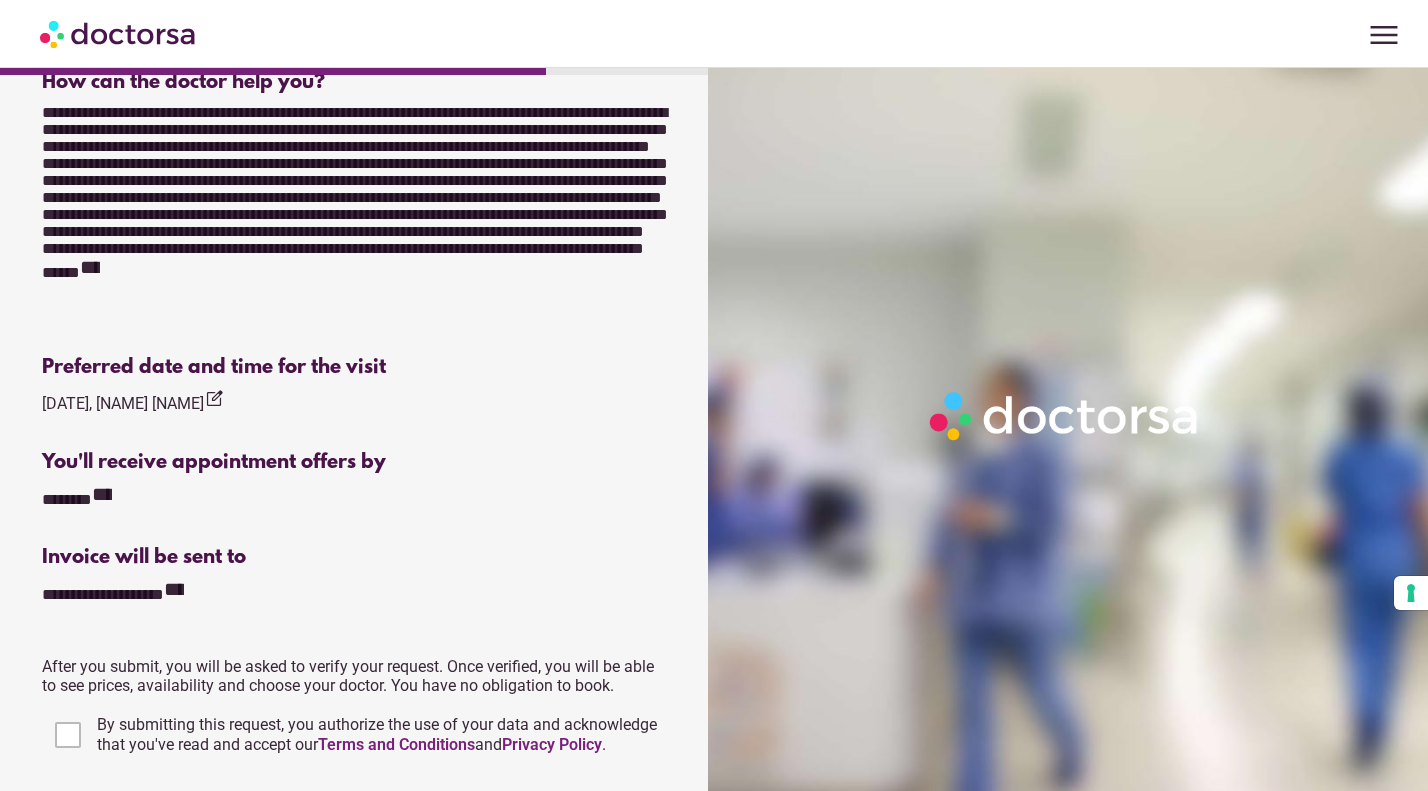 scroll, scrollTop: 862, scrollLeft: 0, axis: vertical 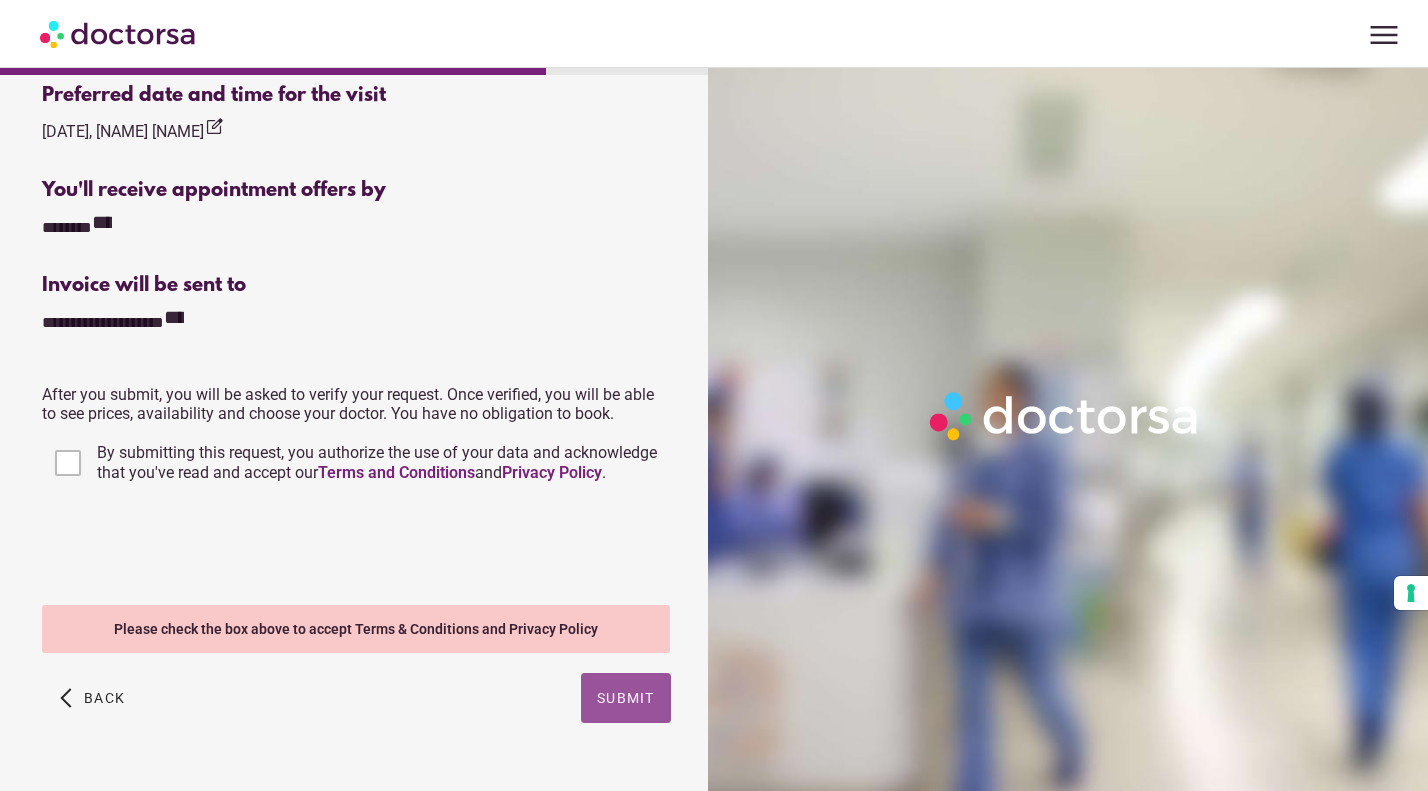 click on "Submit" at bounding box center [626, 698] 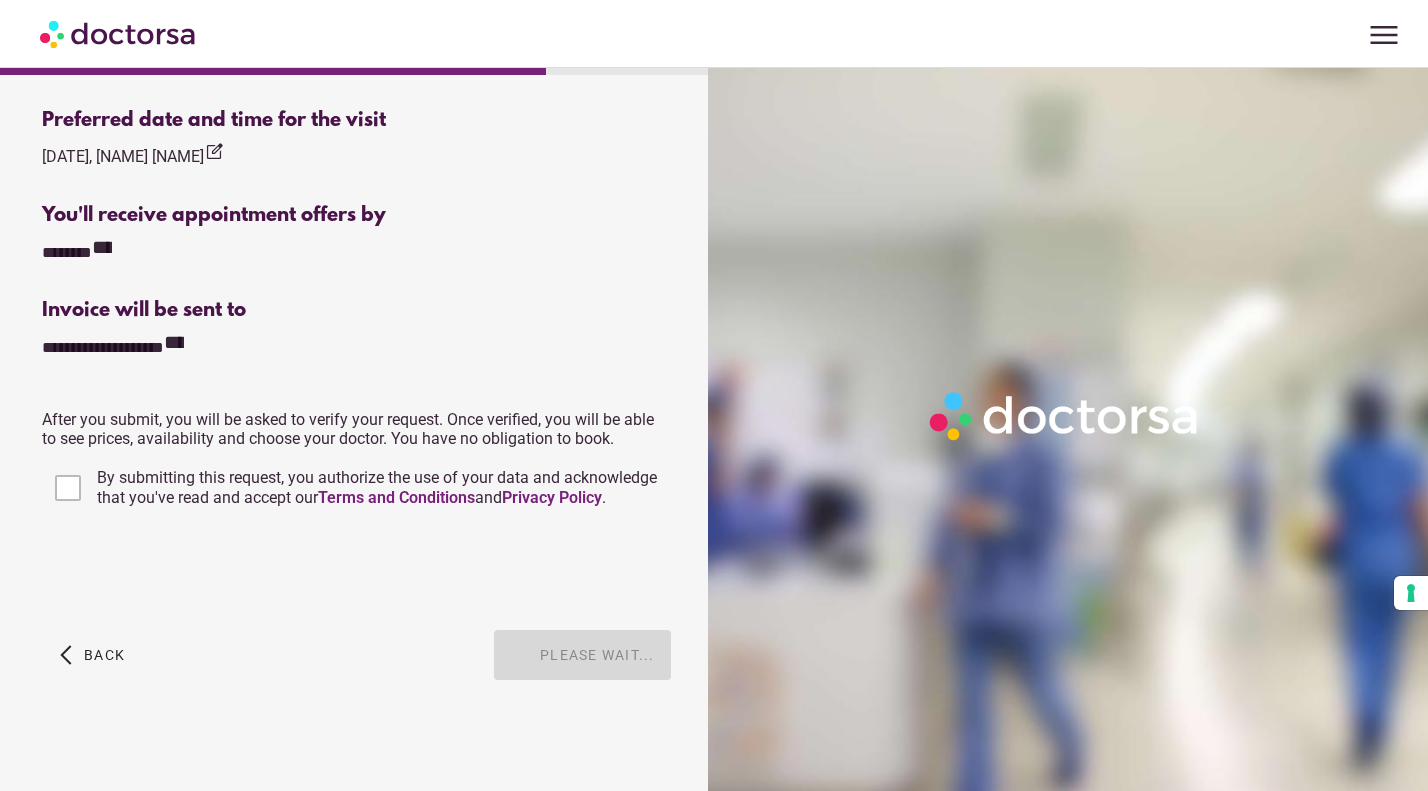 scroll, scrollTop: 837, scrollLeft: 0, axis: vertical 